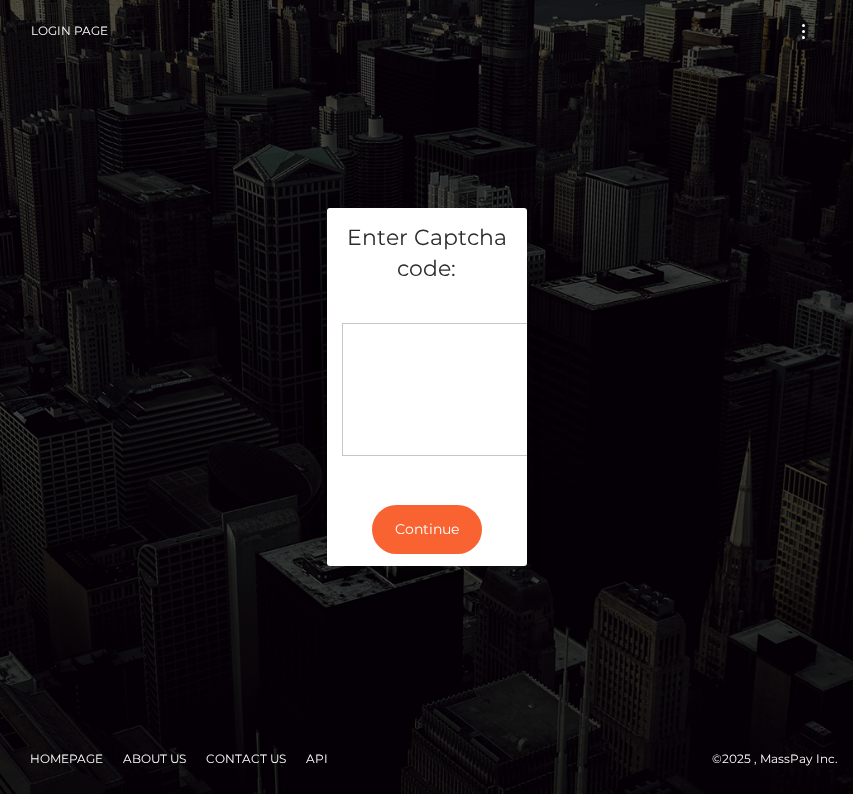 scroll, scrollTop: 0, scrollLeft: 0, axis: both 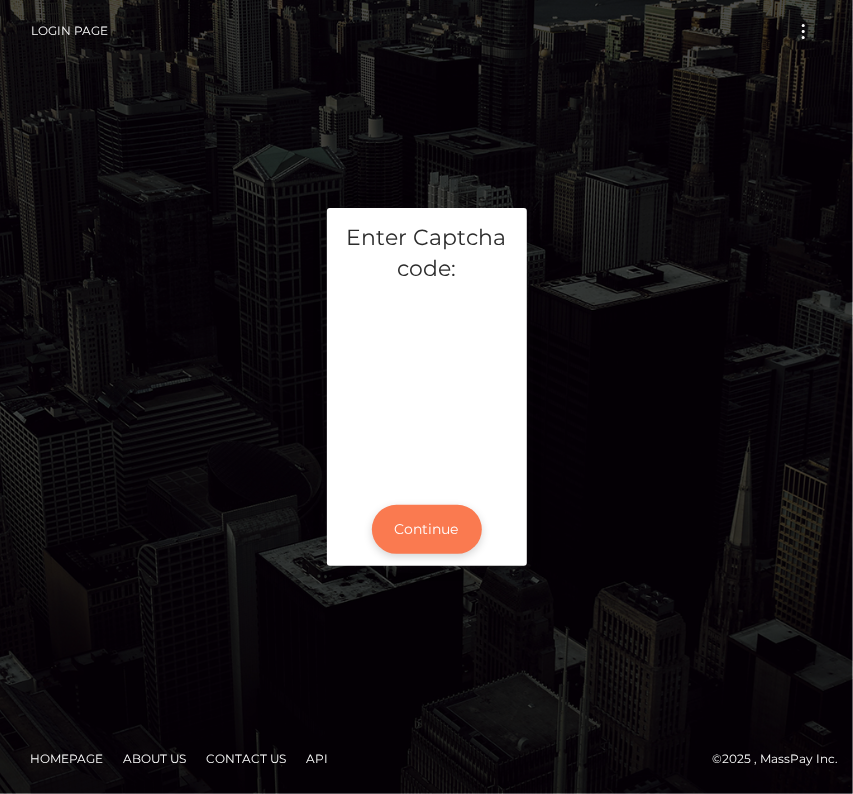 click on "Continue" at bounding box center (427, 529) 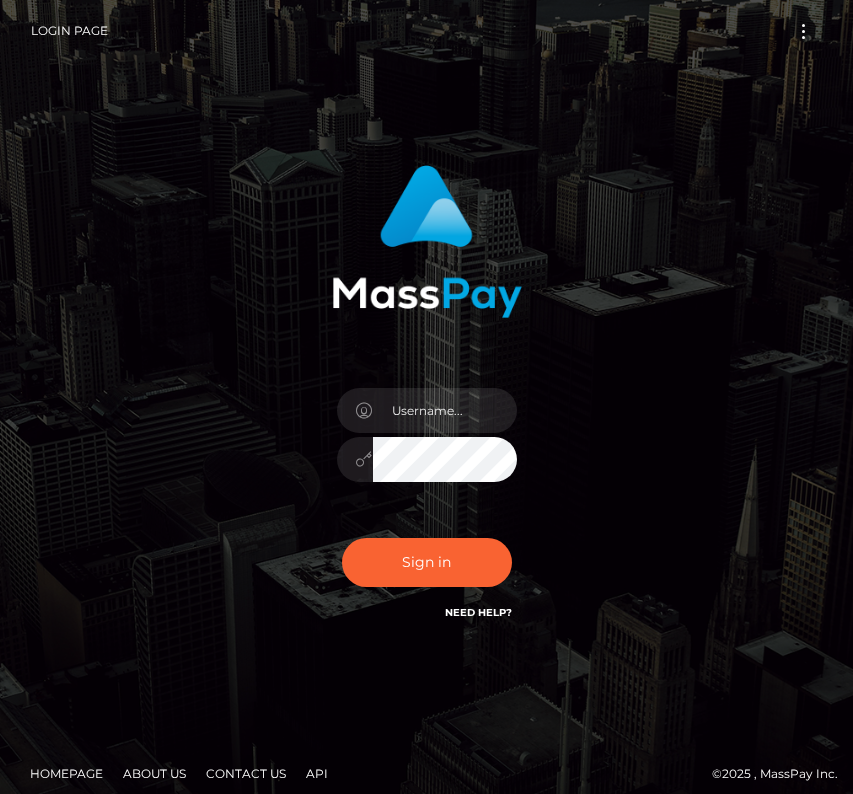 scroll, scrollTop: 0, scrollLeft: 0, axis: both 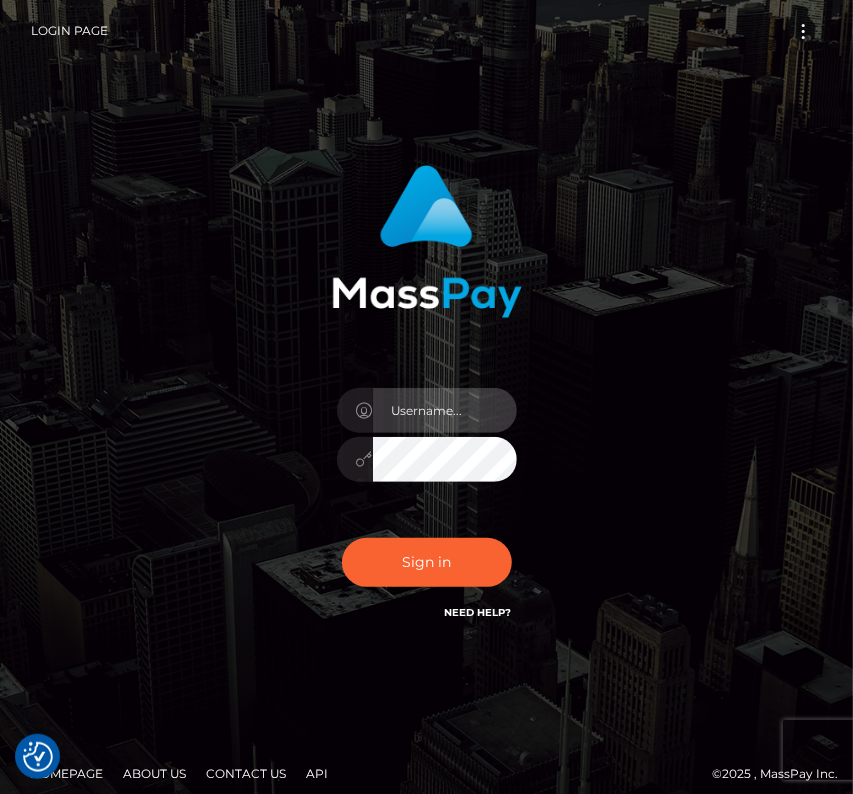 click at bounding box center (445, 410) 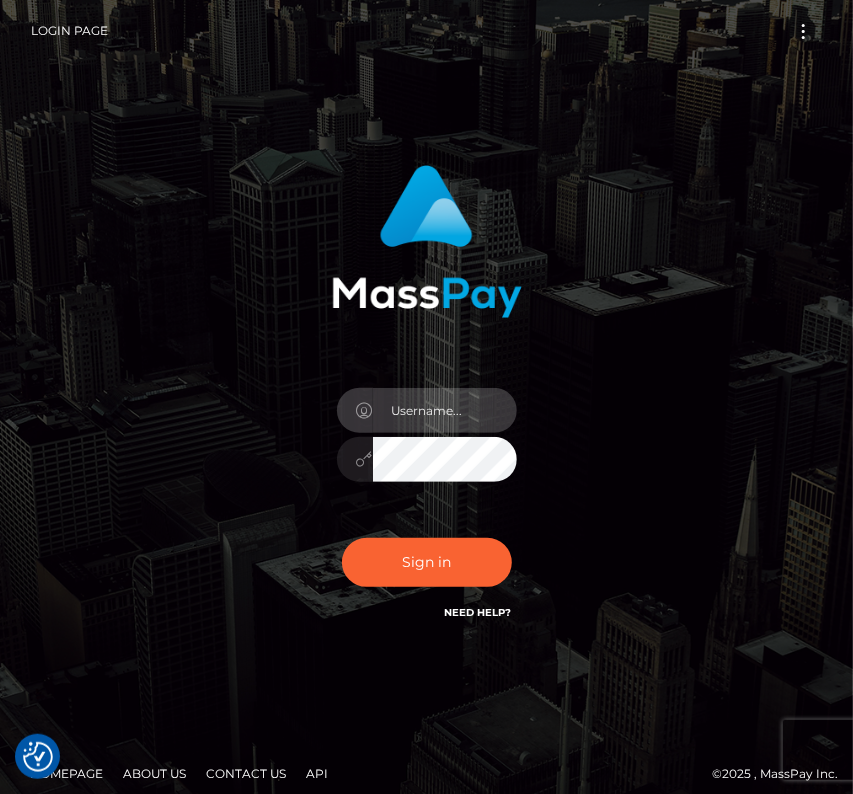 type on "kateo" 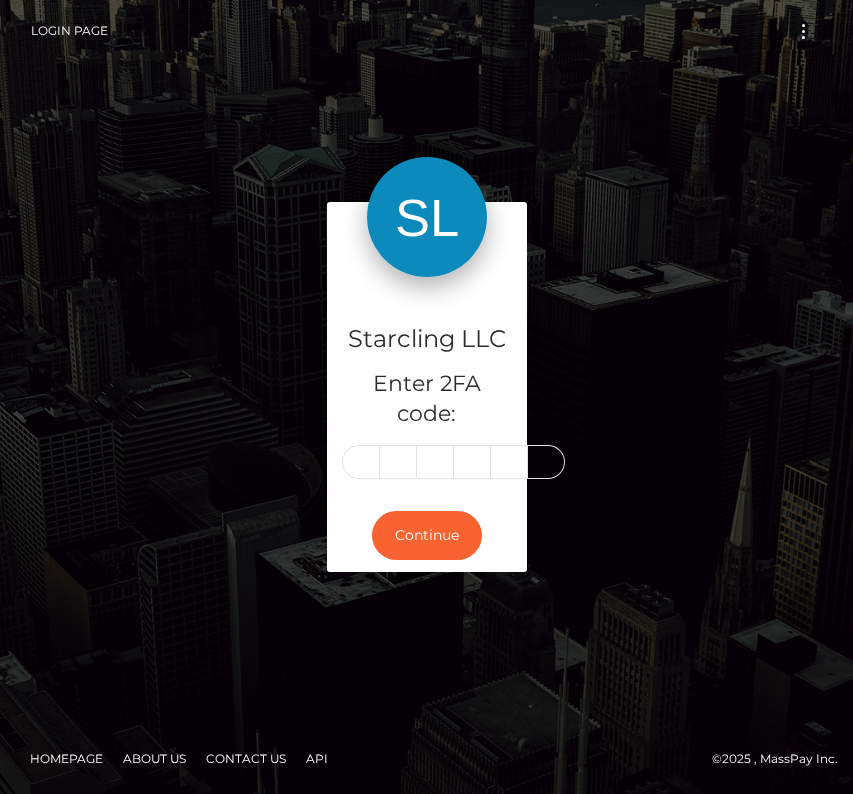 scroll, scrollTop: 0, scrollLeft: 0, axis: both 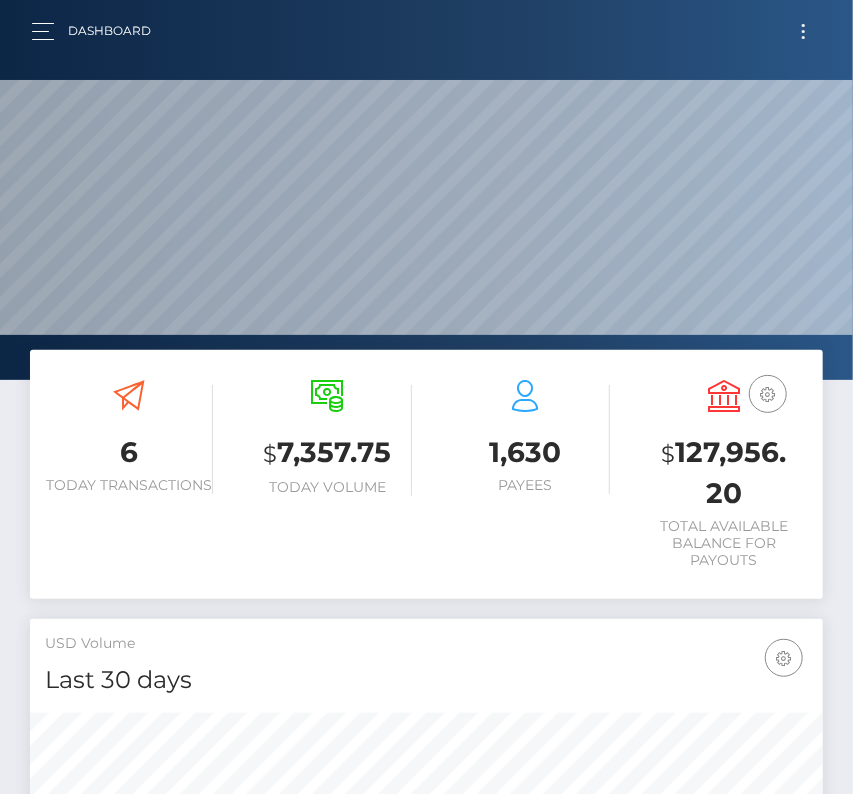 click at bounding box center (803, 31) 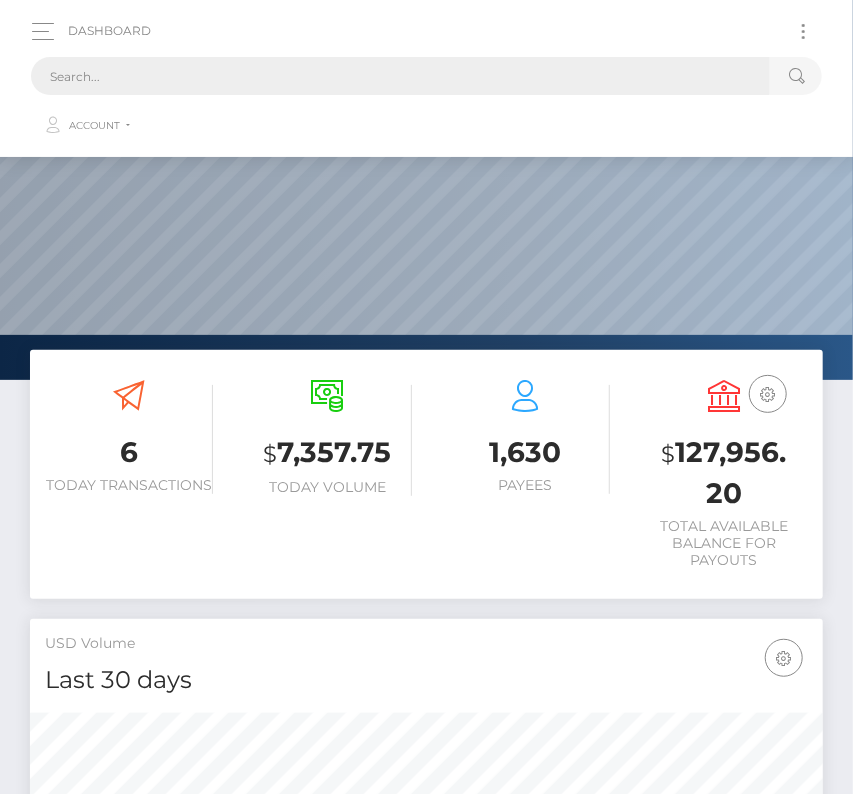 click at bounding box center [400, 76] 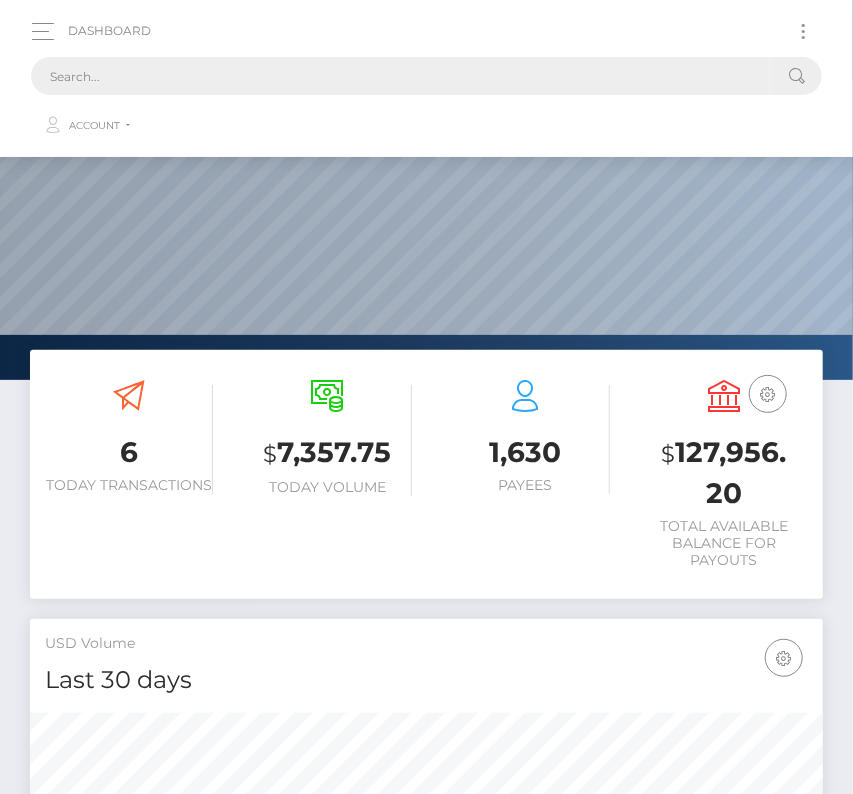 type on "x" 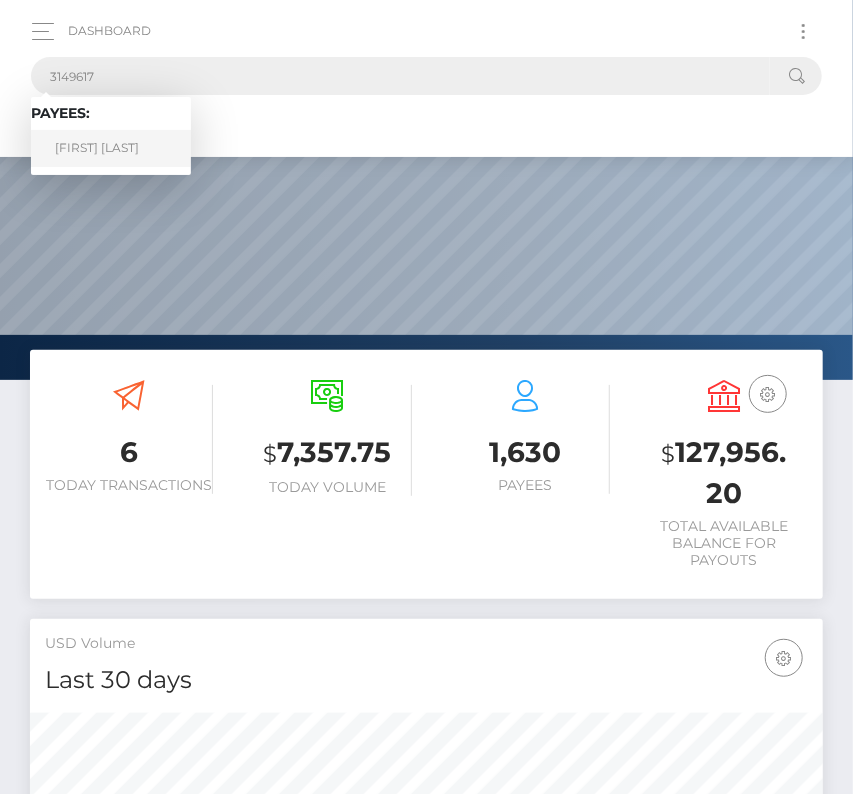 type on "3149617" 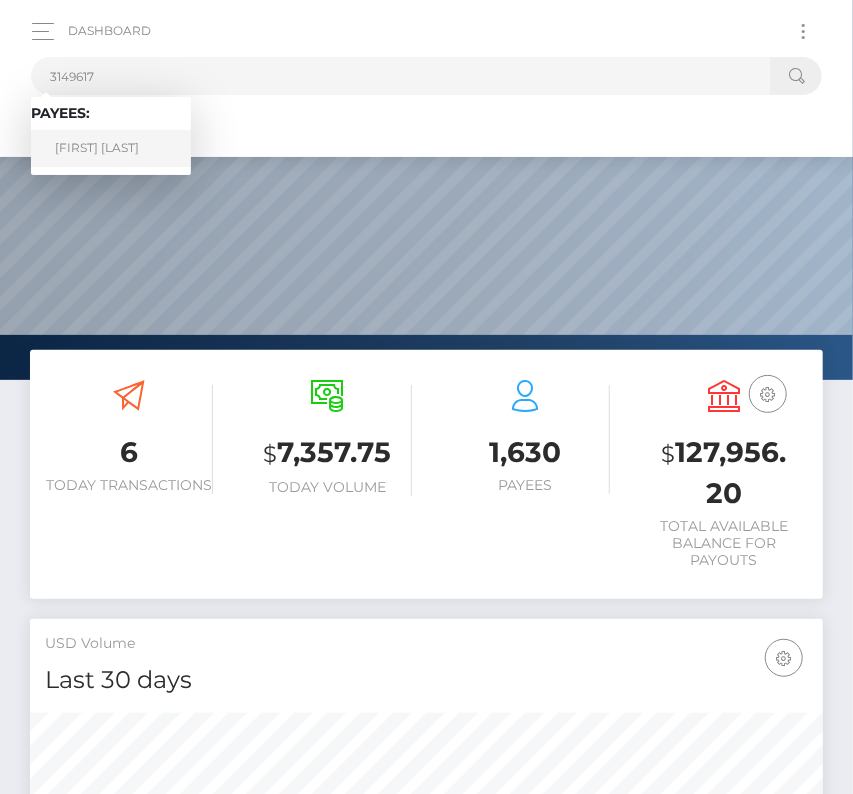 click on "VINCENT  FONTGARNAND" at bounding box center (111, 148) 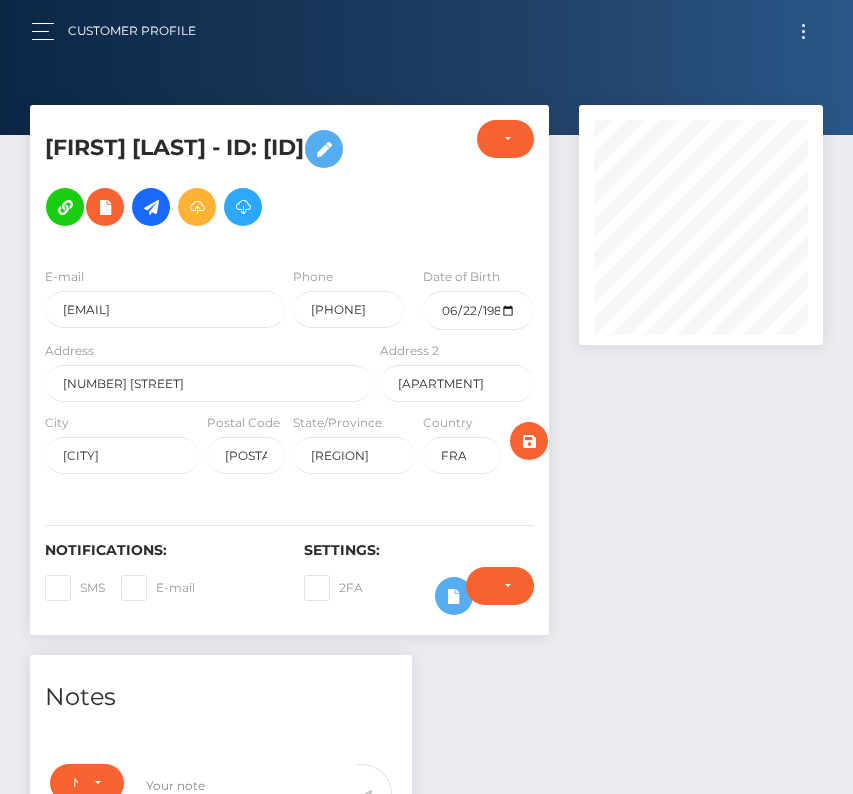 scroll, scrollTop: 0, scrollLeft: 0, axis: both 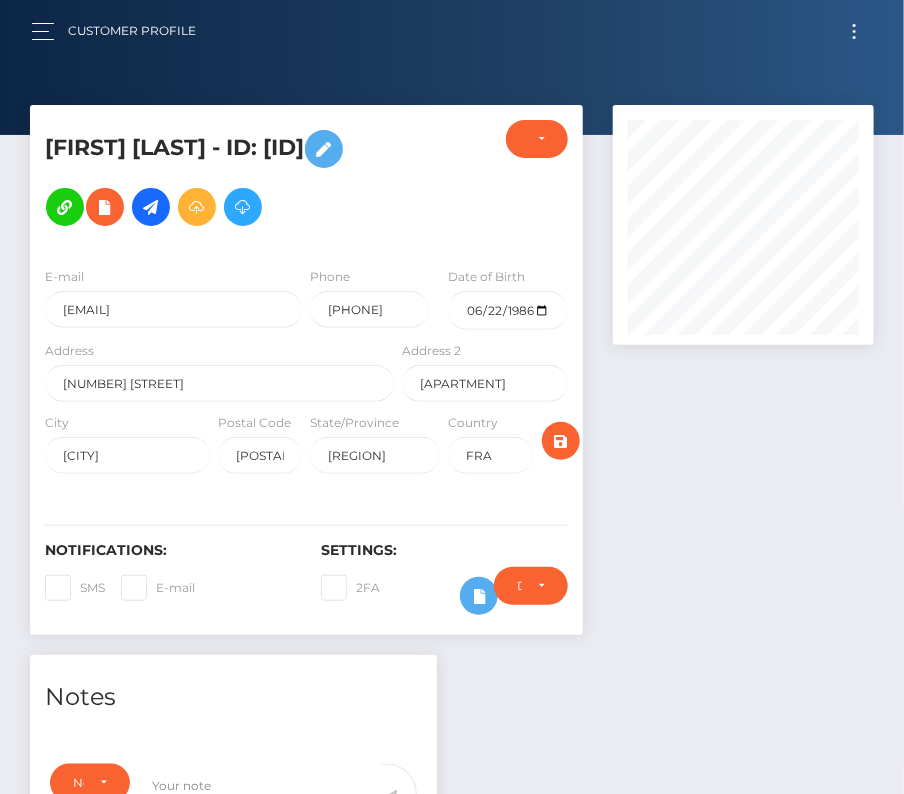 click on "E-mail" at bounding box center [158, 588] 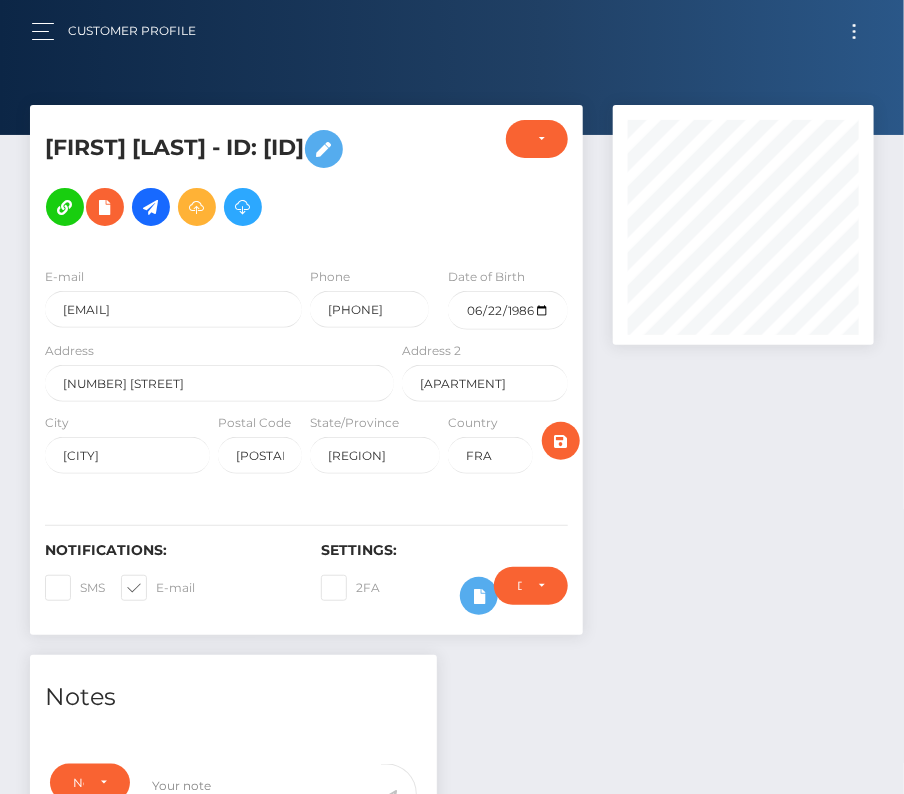 click at bounding box center [156, 587] 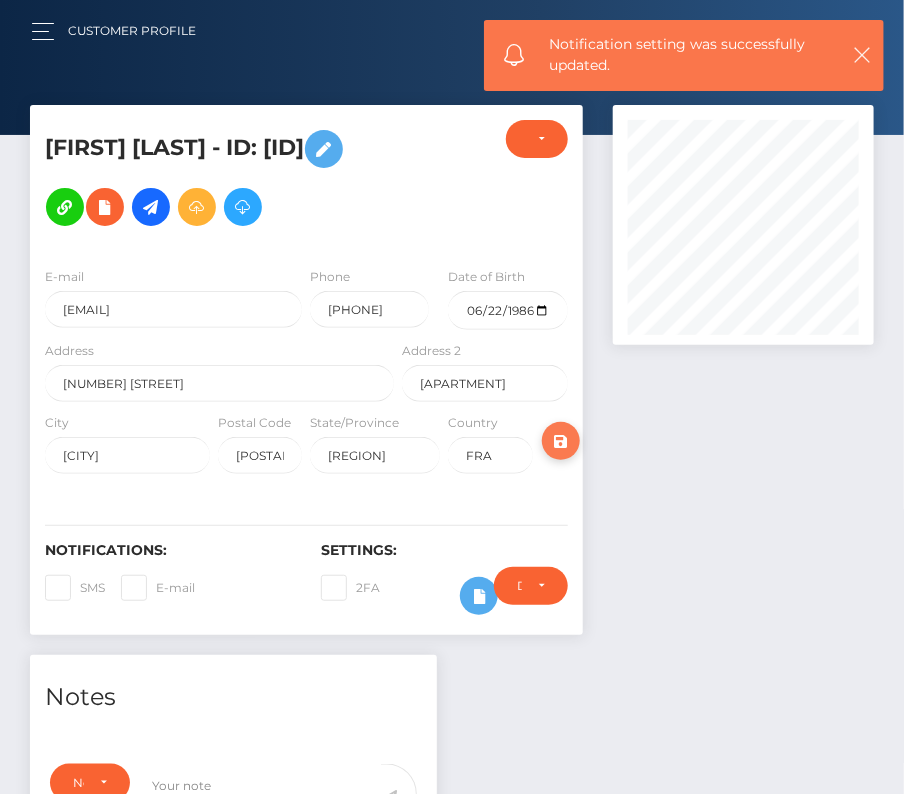click at bounding box center [561, 441] 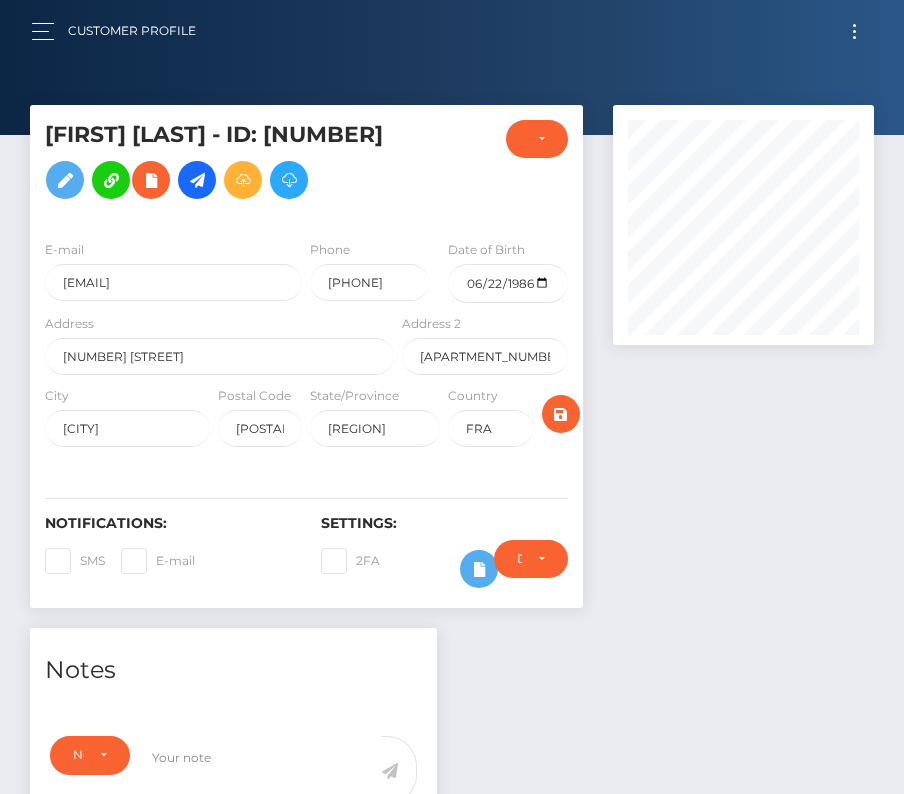 scroll, scrollTop: 0, scrollLeft: 0, axis: both 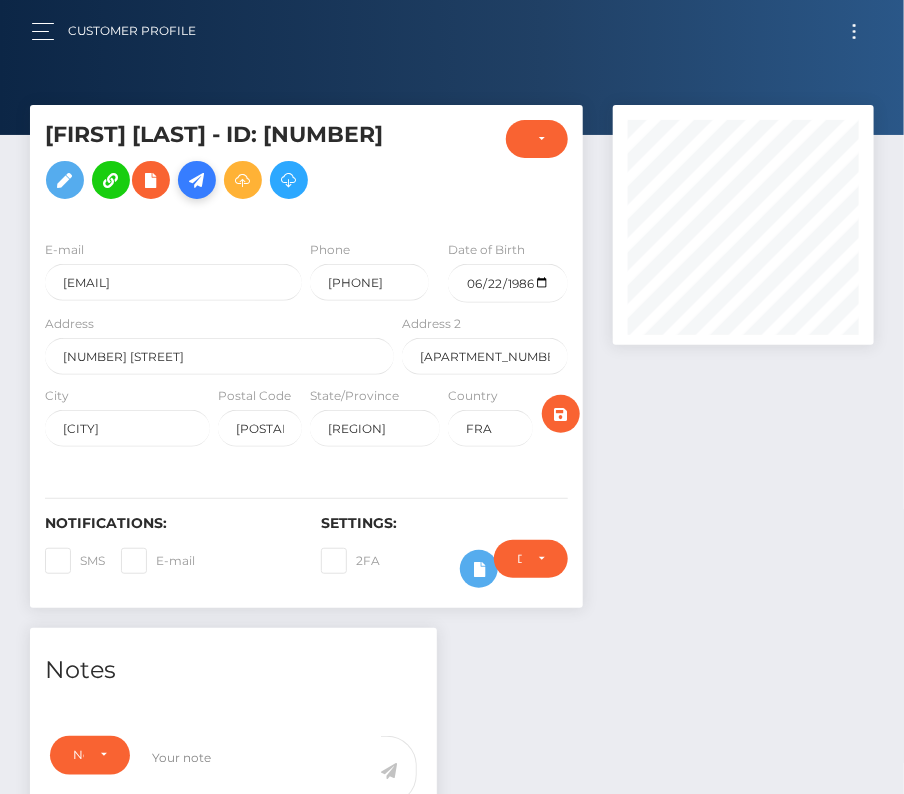 click at bounding box center (197, 180) 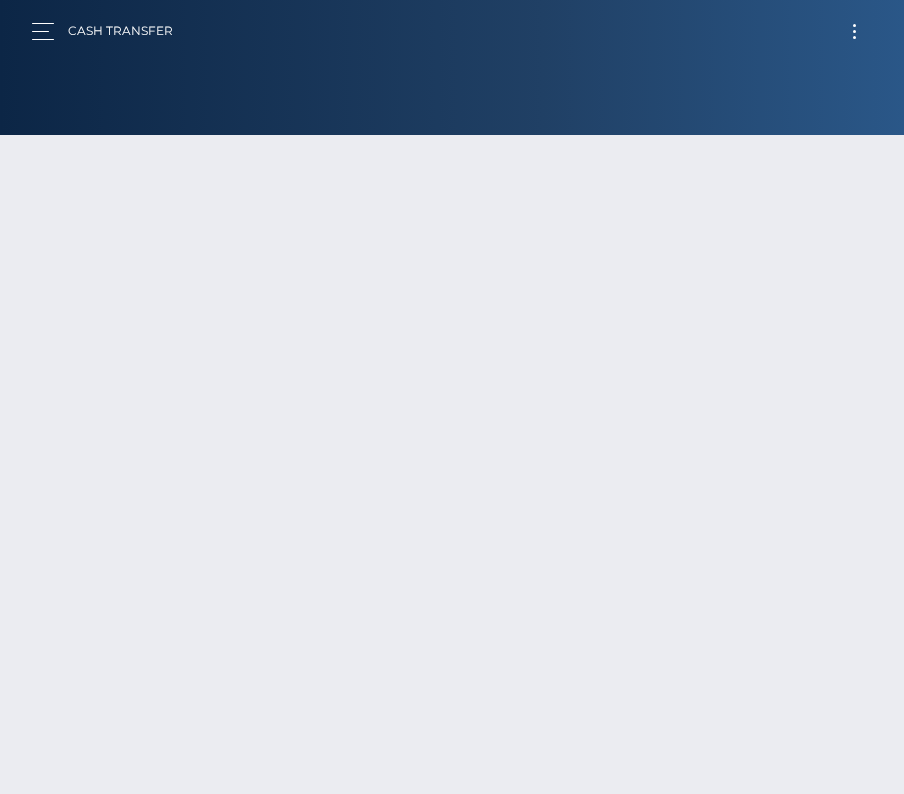 scroll, scrollTop: 0, scrollLeft: 0, axis: both 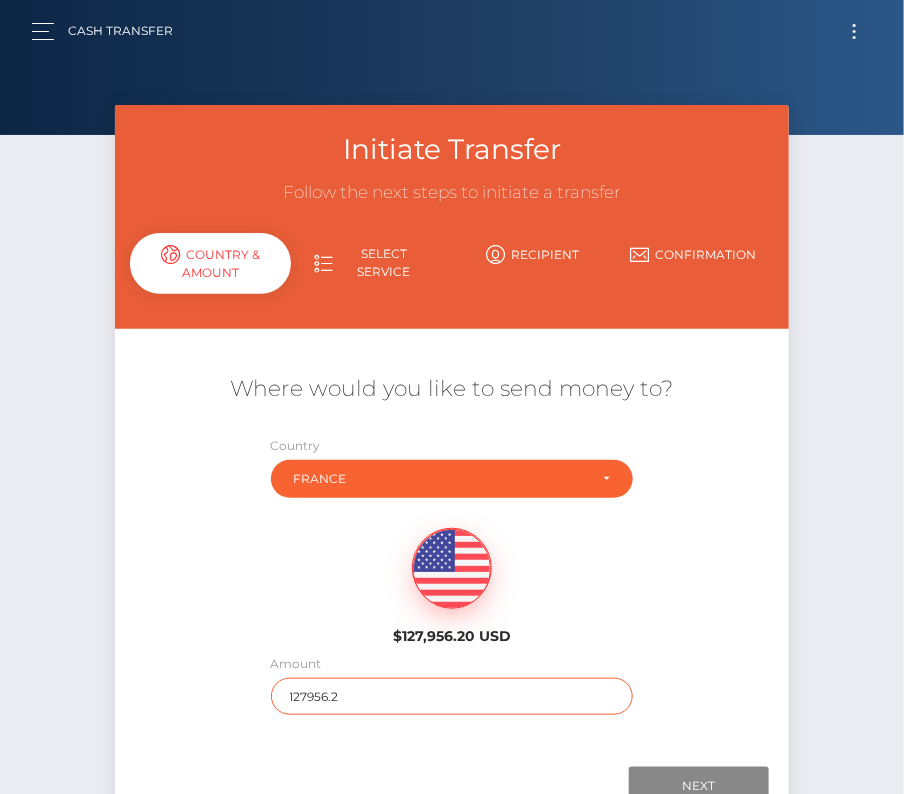 click on "127956.2" at bounding box center (452, 696) 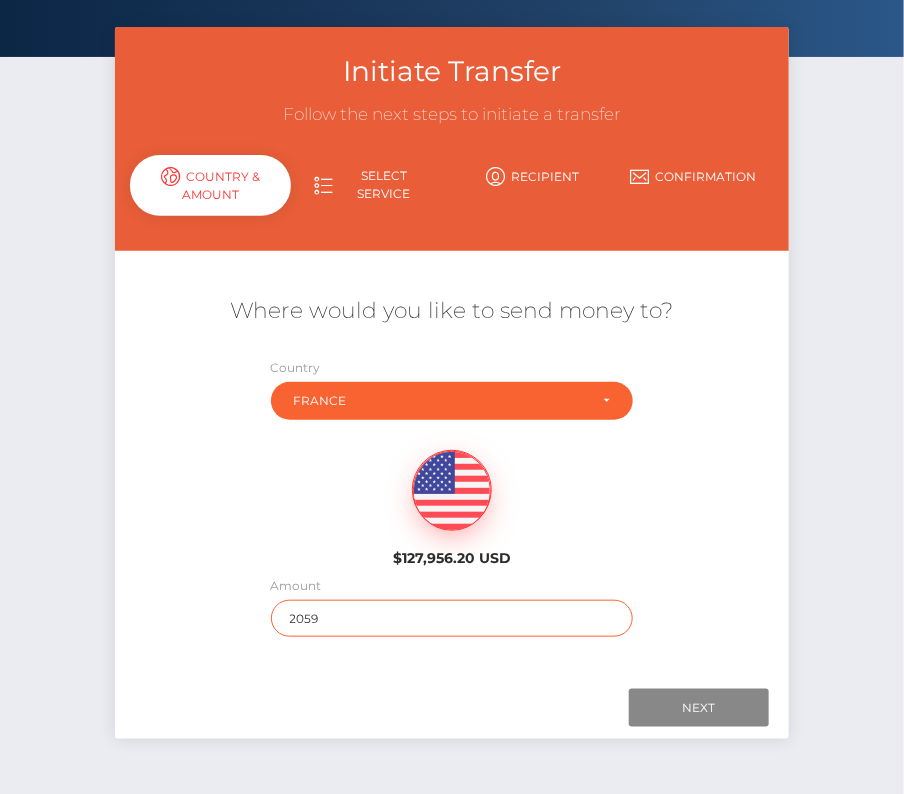 scroll, scrollTop: 140, scrollLeft: 0, axis: vertical 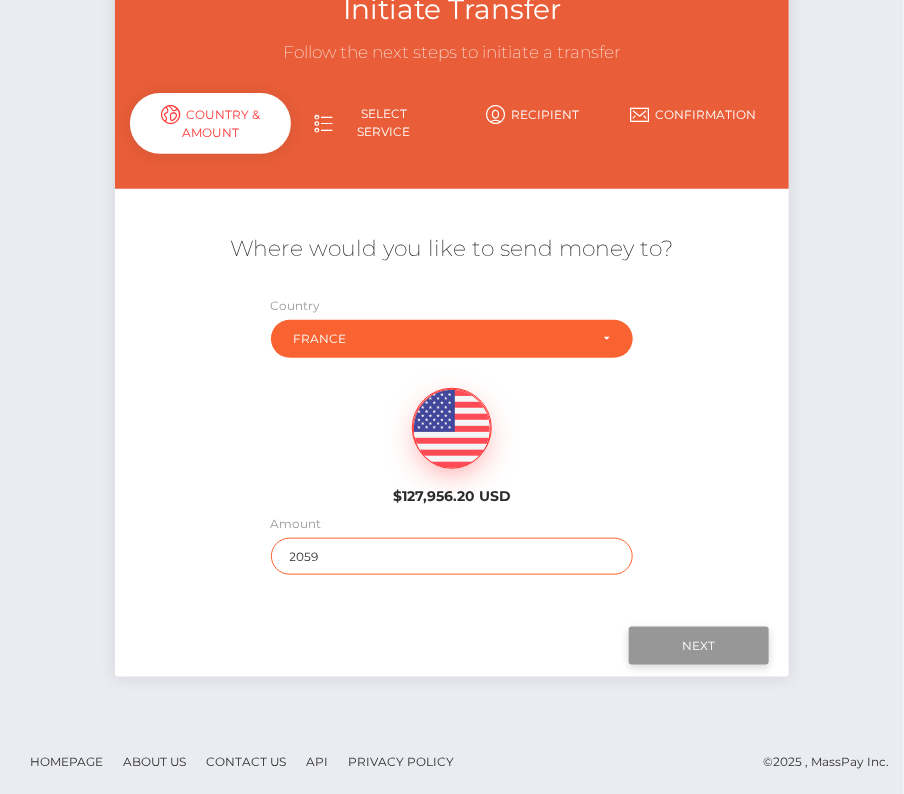 type on "2059" 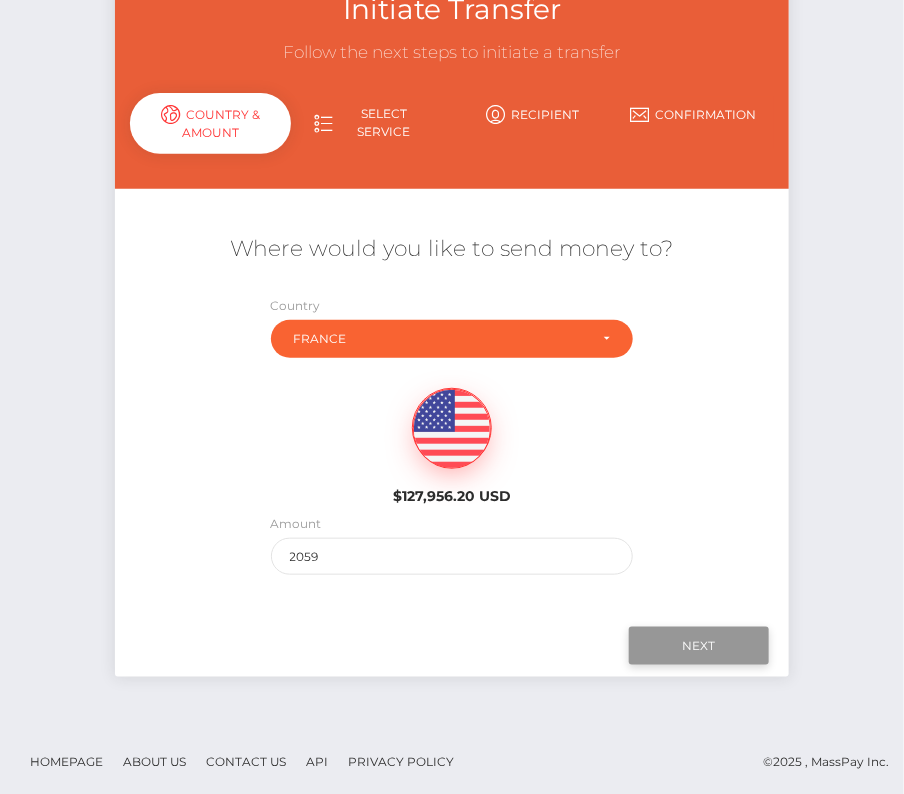 click on "Next" at bounding box center [699, 646] 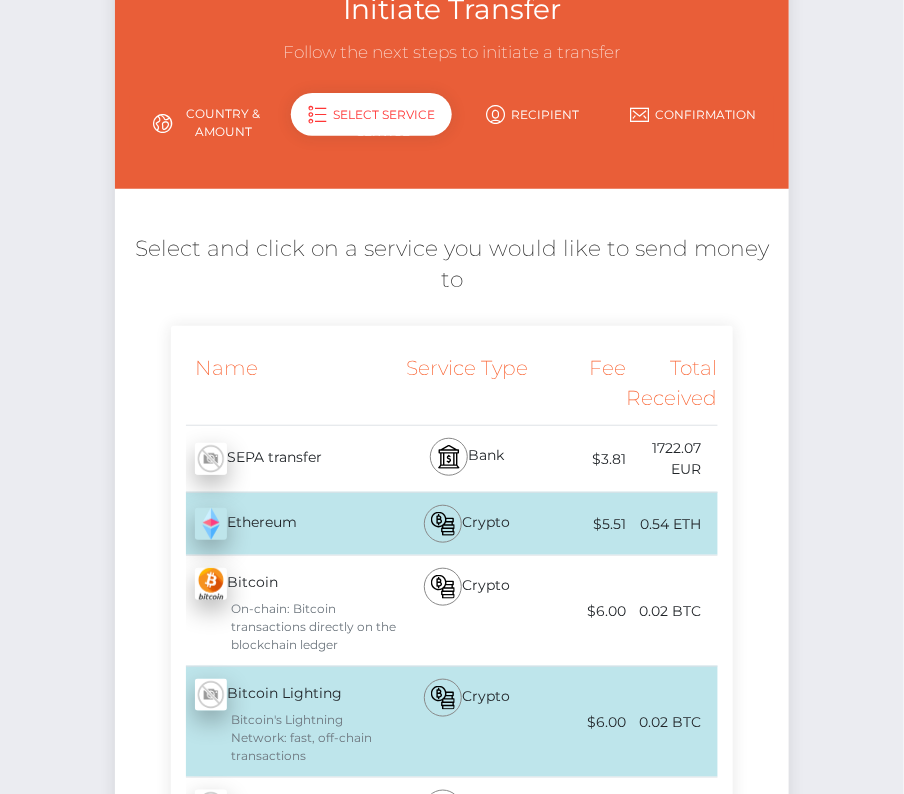 click on "SEPA transfer  - EUR" at bounding box center (285, 459) 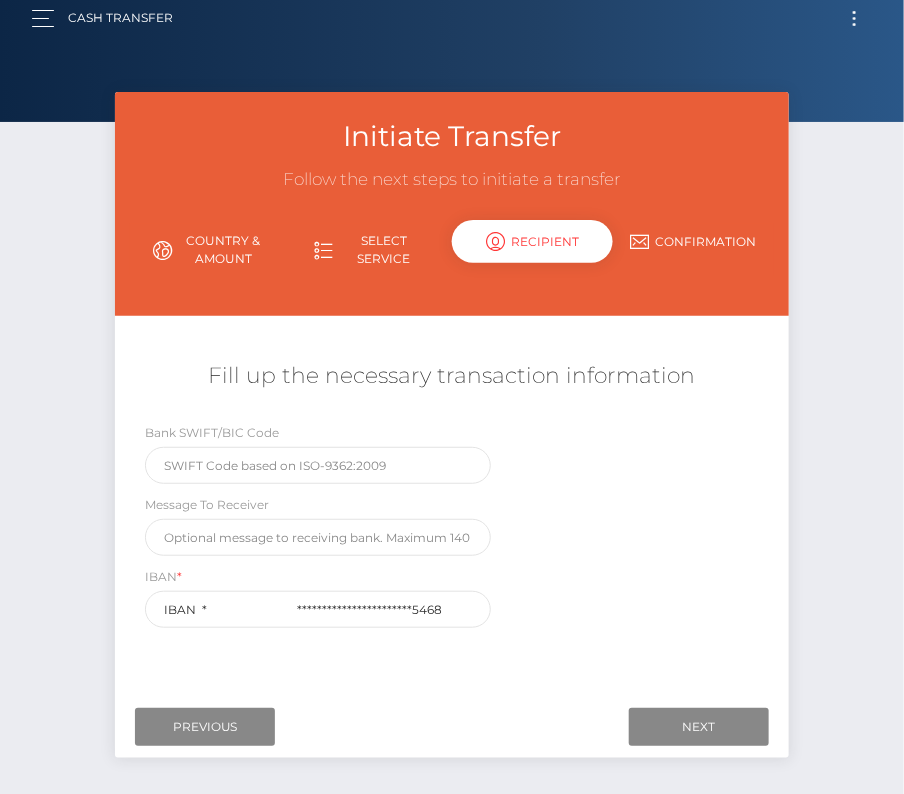 scroll, scrollTop: 0, scrollLeft: 0, axis: both 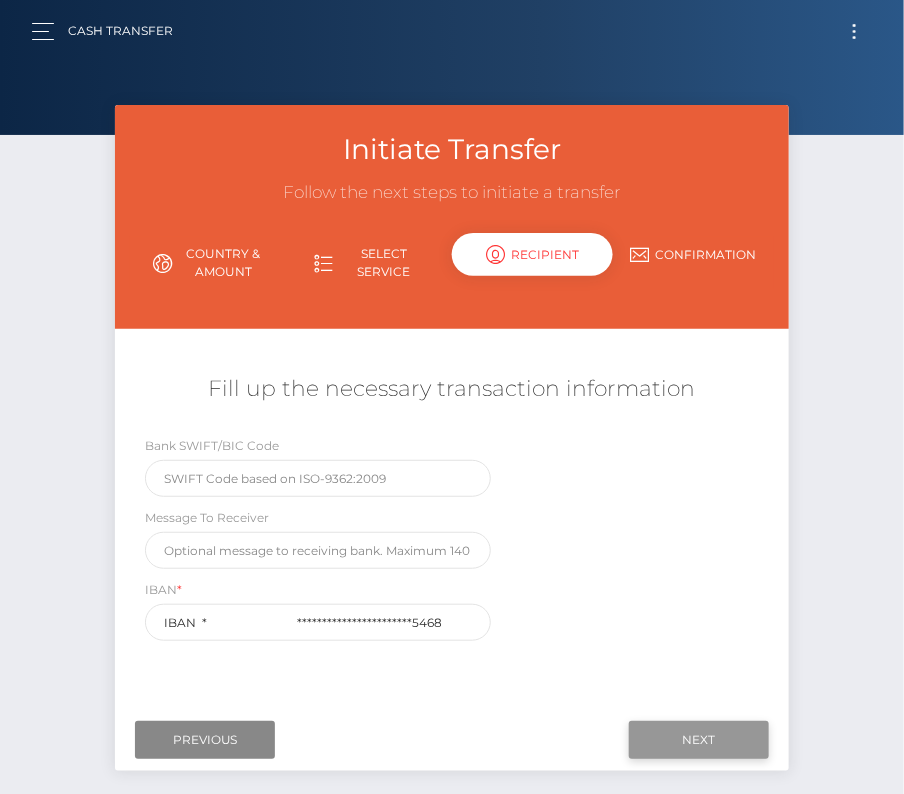 click on "Next" at bounding box center (699, 740) 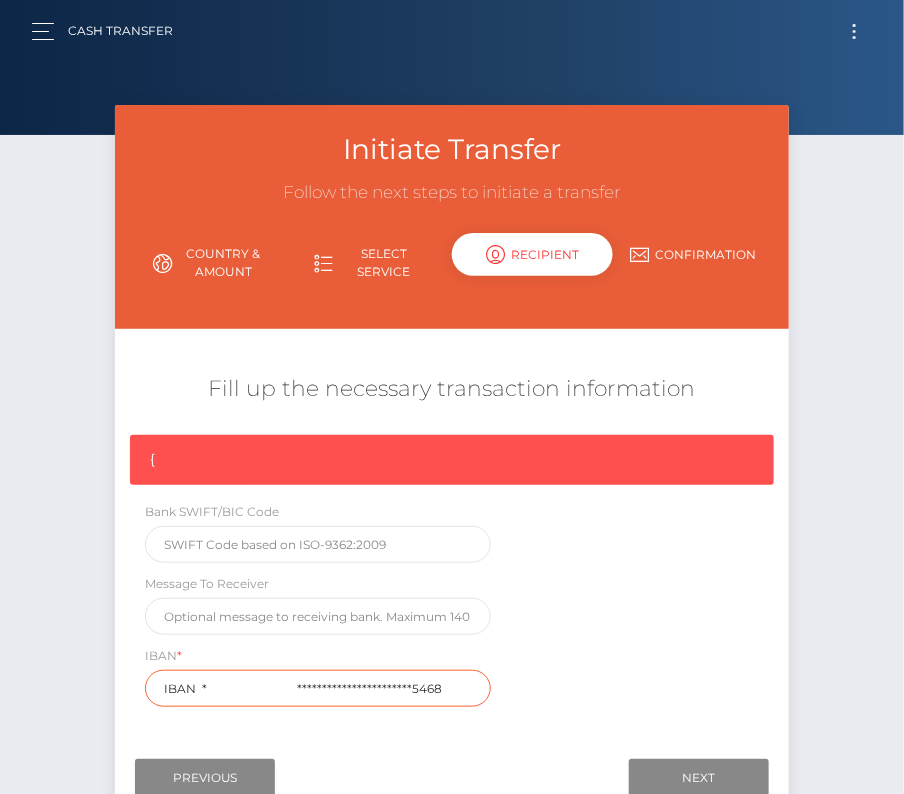 drag, startPoint x: 350, startPoint y: 677, endPoint x: 141, endPoint y: 673, distance: 209.03827 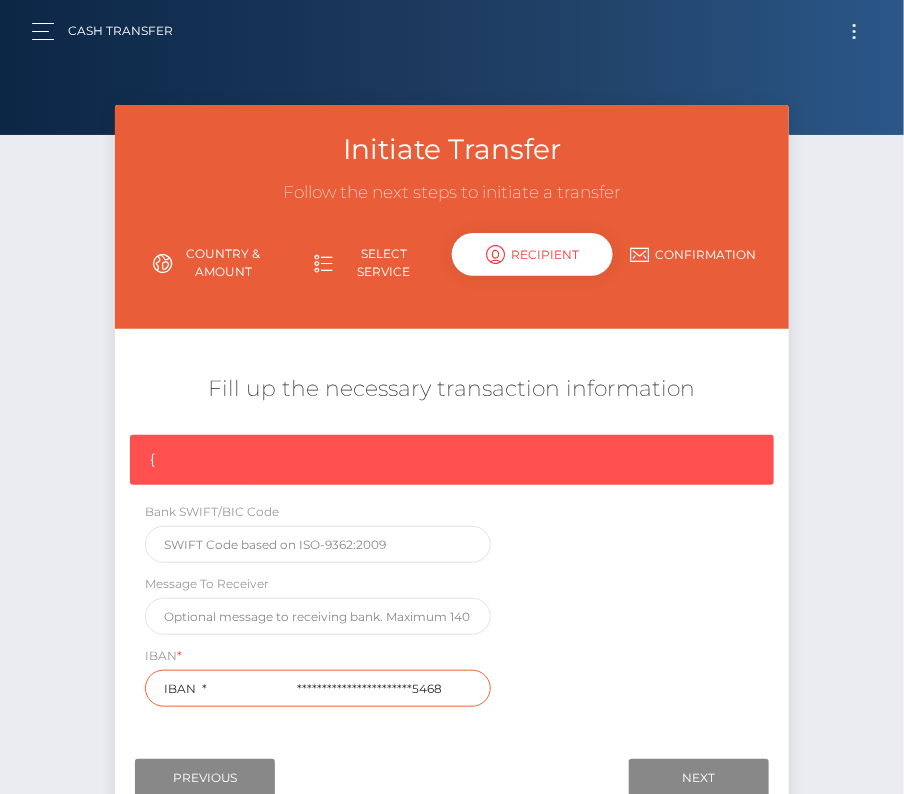 click on "**********" at bounding box center [317, 676] 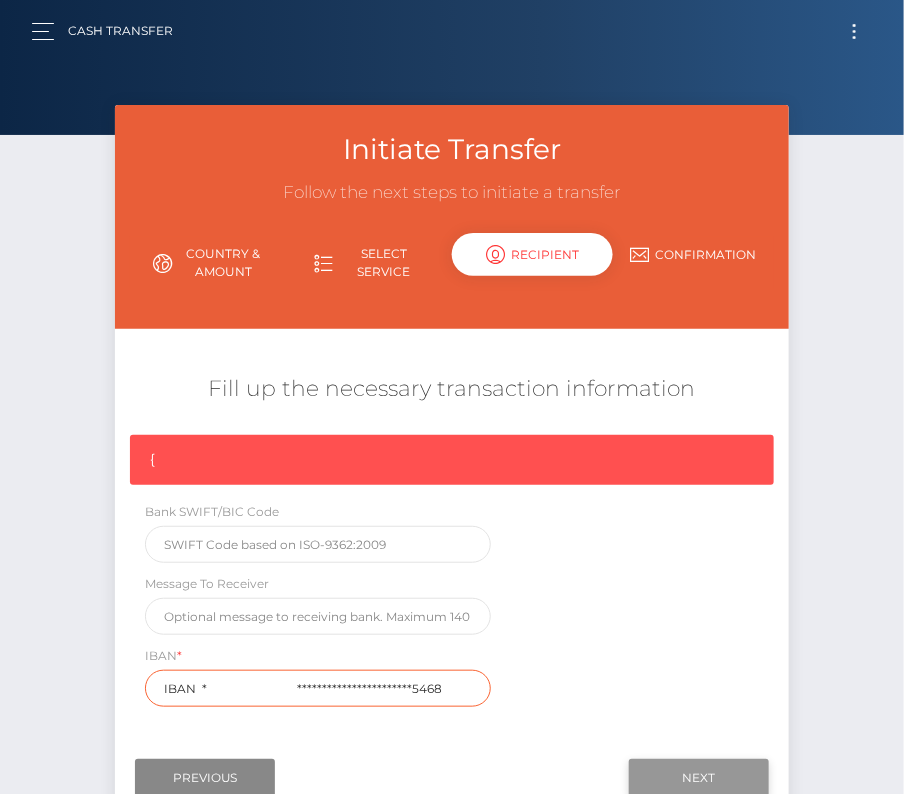 paste on "FR764061880316000402804" 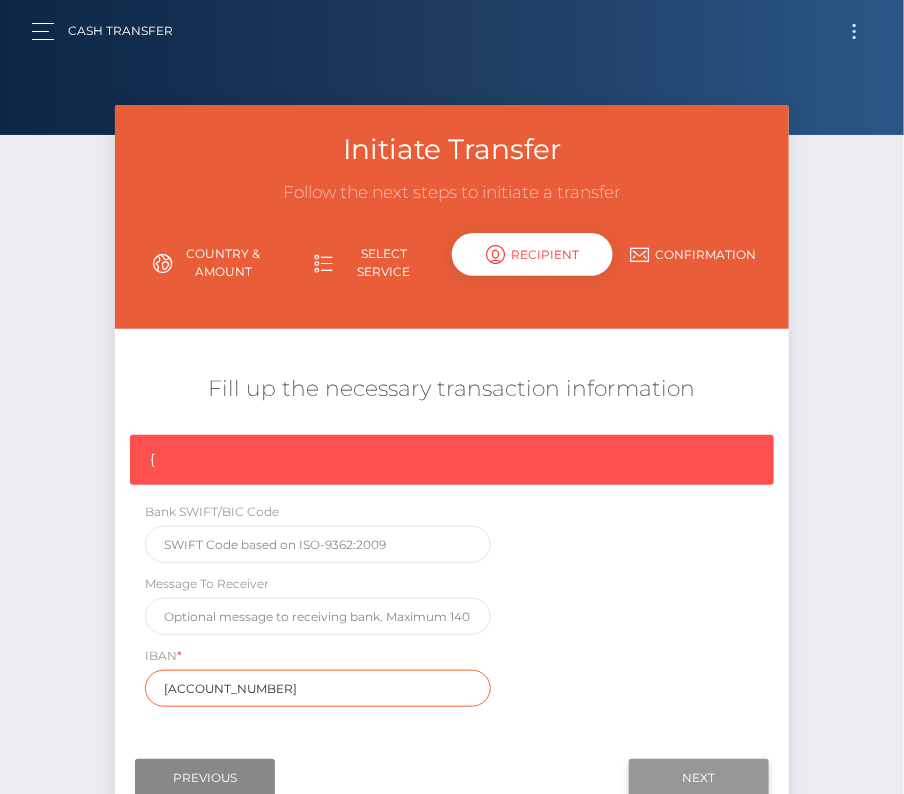type on "FR7640618803160004028045468" 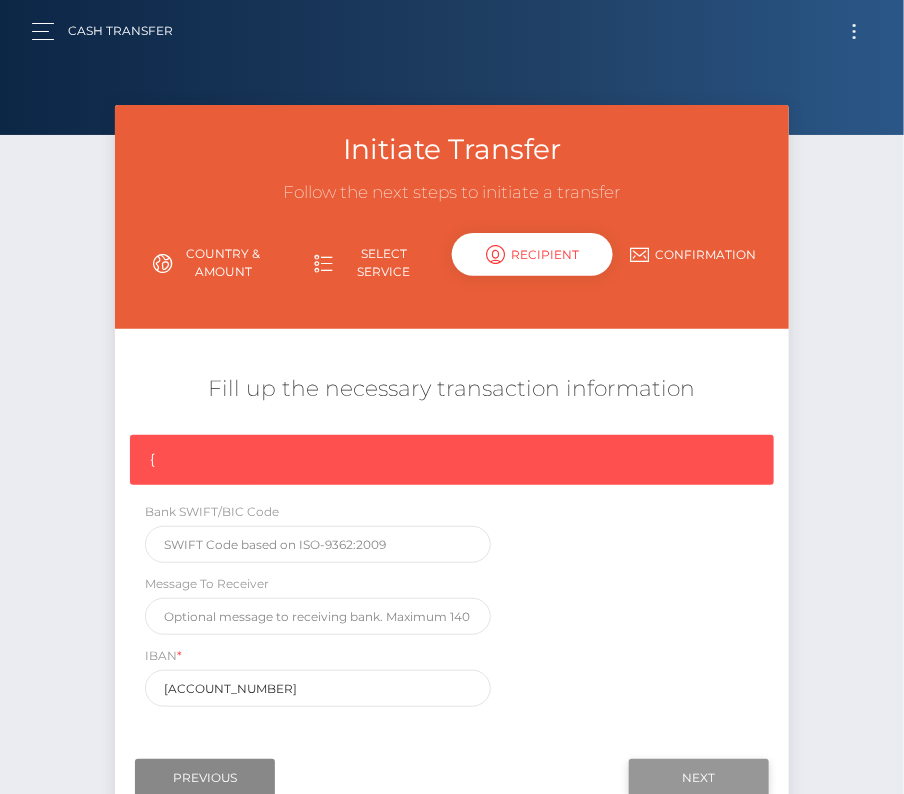 click on "Next" at bounding box center (699, 778) 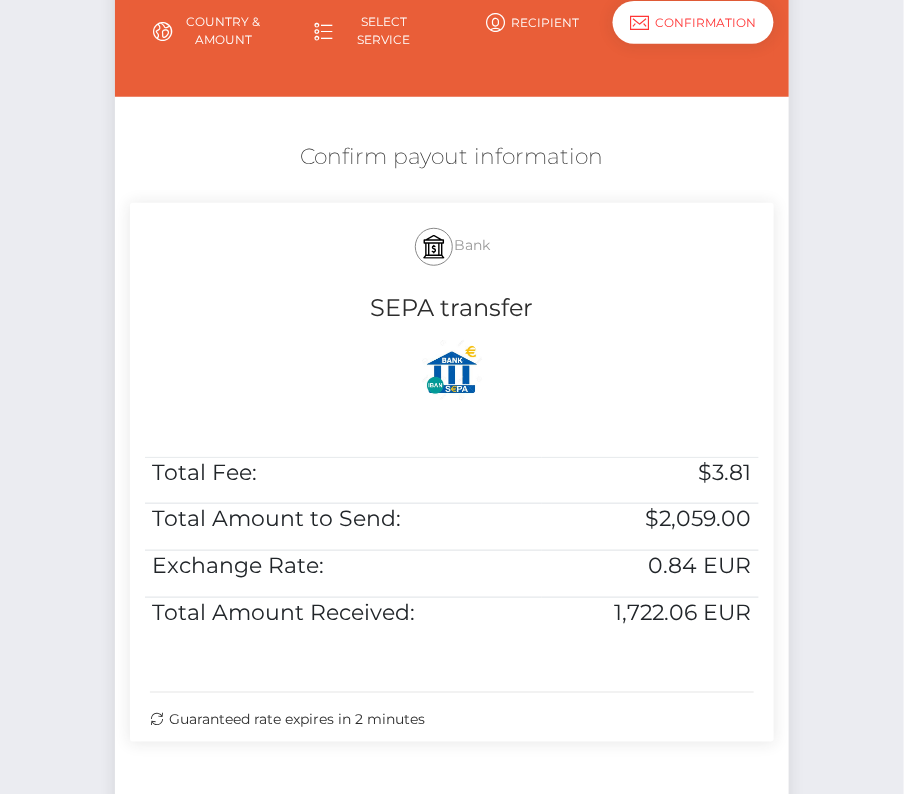 scroll, scrollTop: 240, scrollLeft: 0, axis: vertical 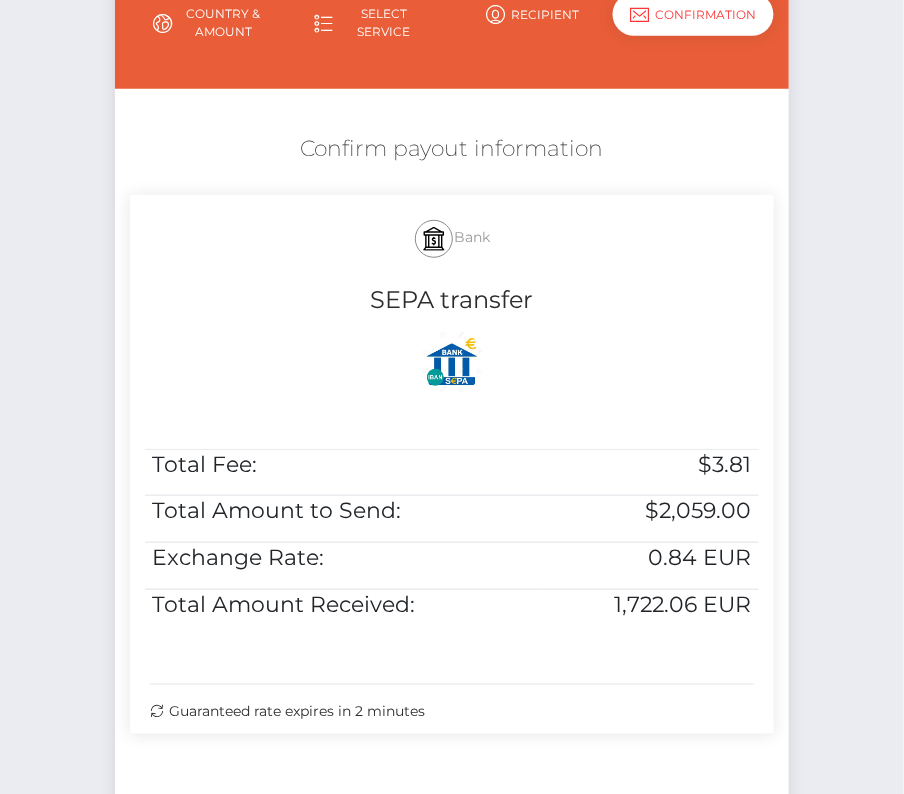 drag, startPoint x: 292, startPoint y: 146, endPoint x: 788, endPoint y: 578, distance: 657.7537 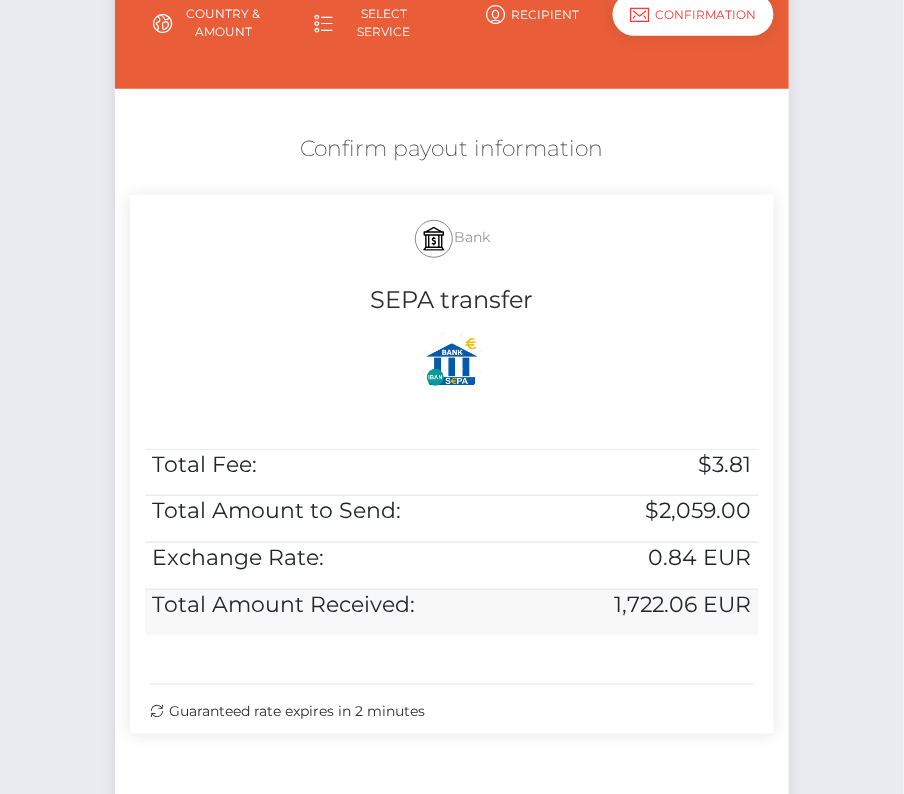 copy on "Confirm payout information
Bank
SEPA transfer
Total Fee:
$3.81
Total Amount to Send:
$2,059.00
Exchange Rate:
0.84 EUR
Total Amount Received:
1,722.06 EUR
Guaranteed rate expires in 2 minutes" 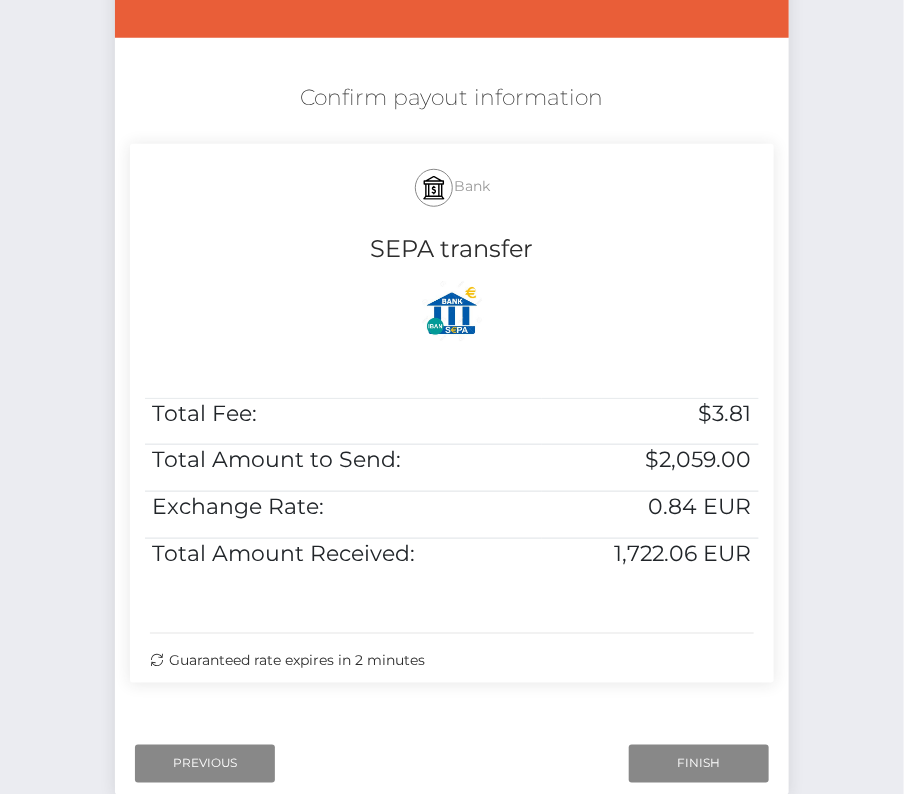 scroll, scrollTop: 310, scrollLeft: 0, axis: vertical 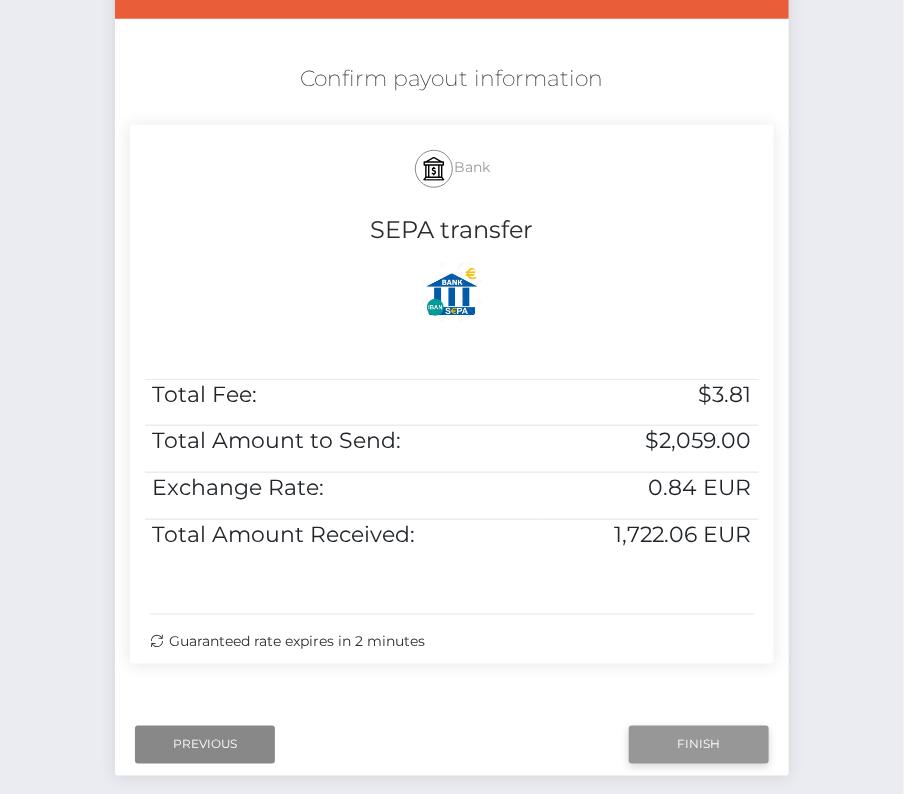 click on "Finish" at bounding box center (699, 745) 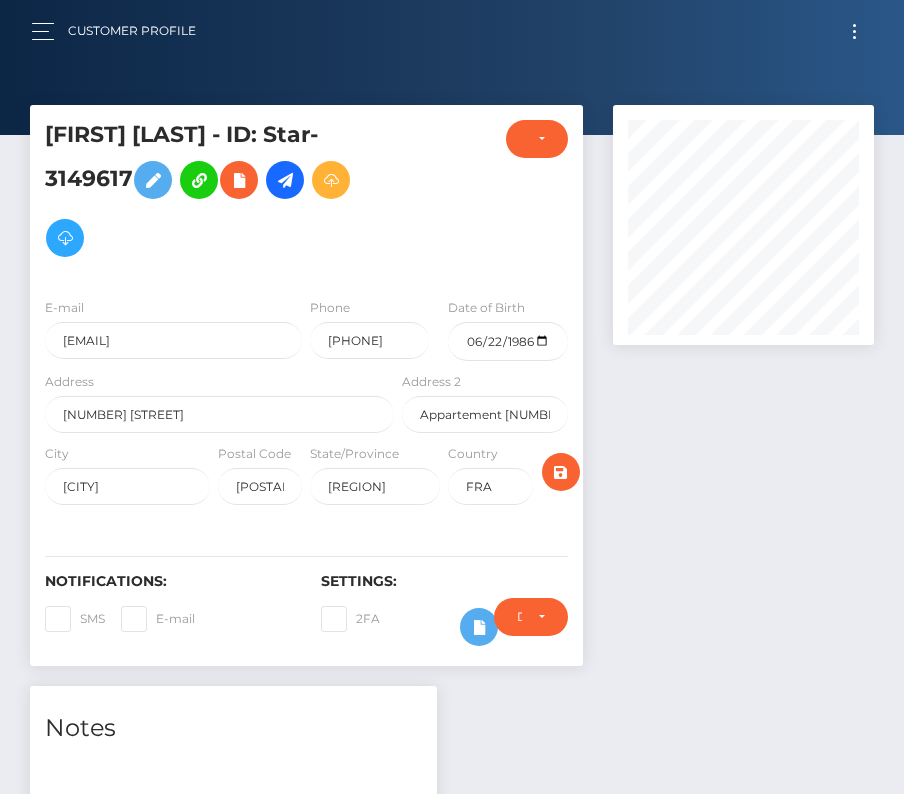 scroll, scrollTop: 393, scrollLeft: 0, axis: vertical 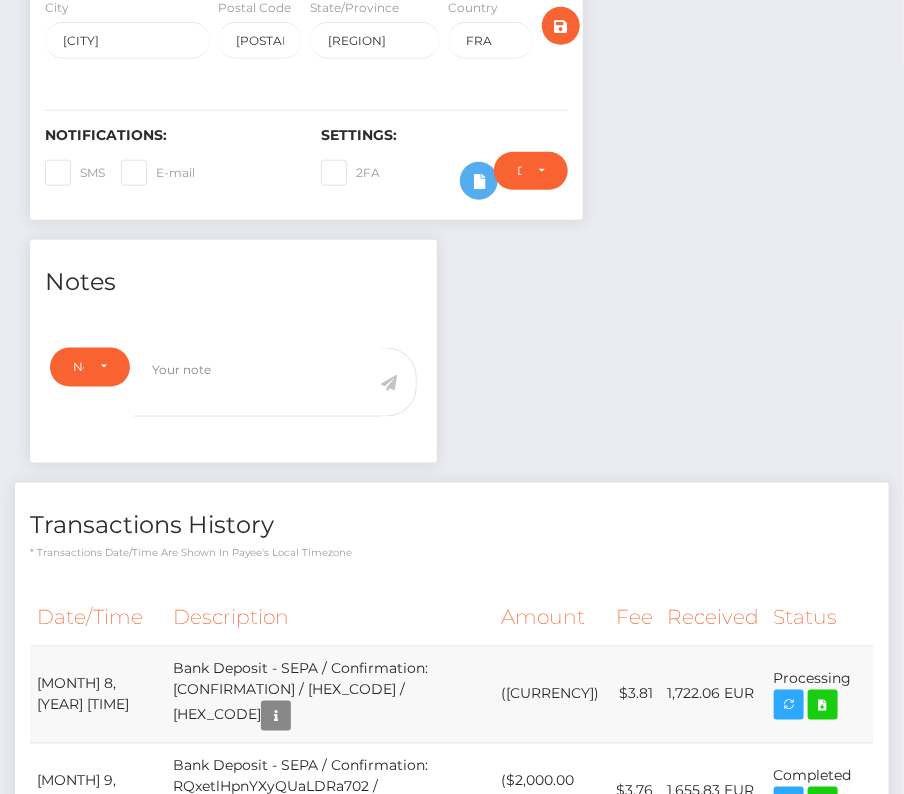 drag, startPoint x: 37, startPoint y: 675, endPoint x: 851, endPoint y: 677, distance: 814.00244 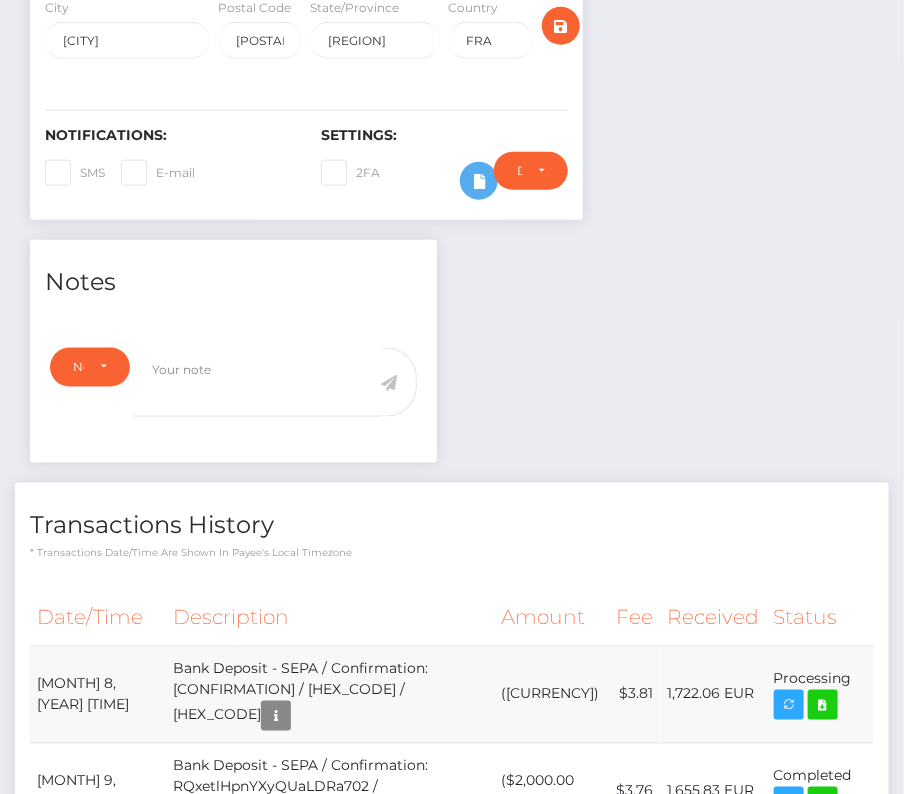 click on "August  8, 2025 06:40AM
Bank Deposit - SEPA / Confirmation: 86921545-7411-11f0-87f1-0266f44cc279 / 68957f40c2590
($2,059.00 USD)
$3.81
1,722.06 EUR" at bounding box center [452, 694] 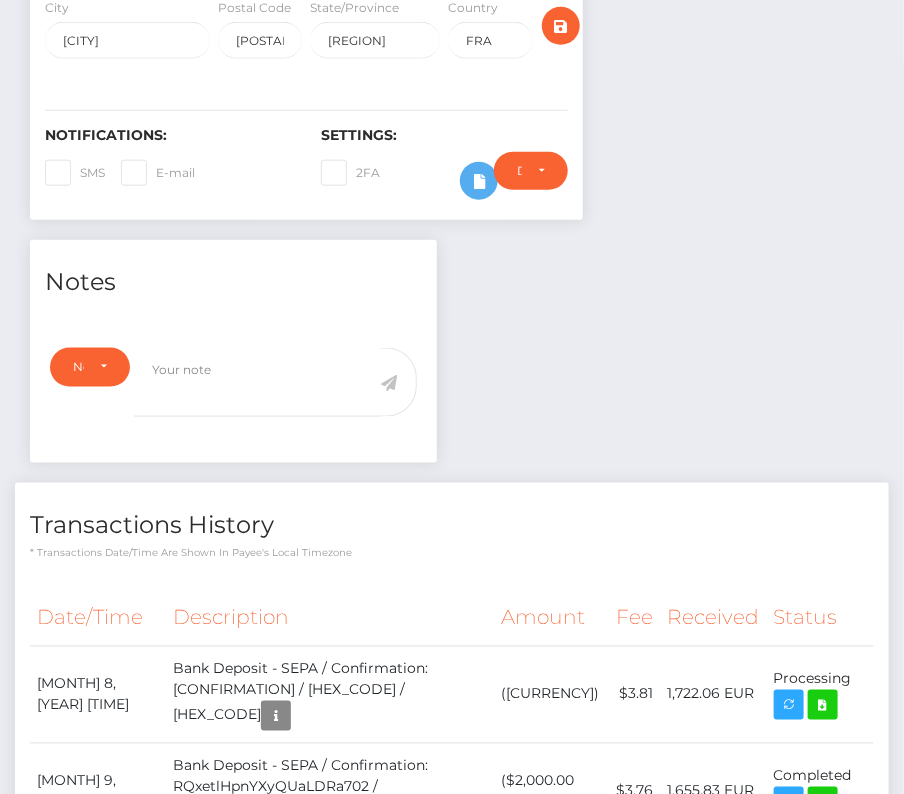 copy on "August  8, 2025 06:40AM
Bank Deposit - SEPA / Confirmation: 86921545-7411-11f0-87f1-0266f44cc279 / 68957f40c2590
($2,059.00 USD)
$3.81
1,722.06 EUR
Processing" 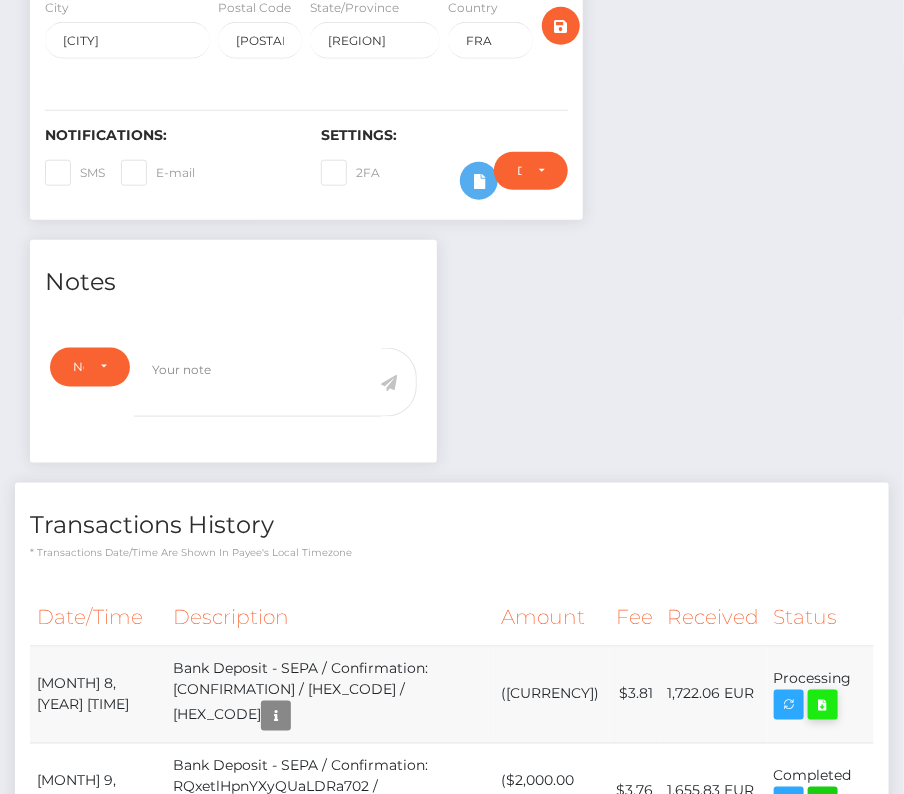 click at bounding box center [823, 705] 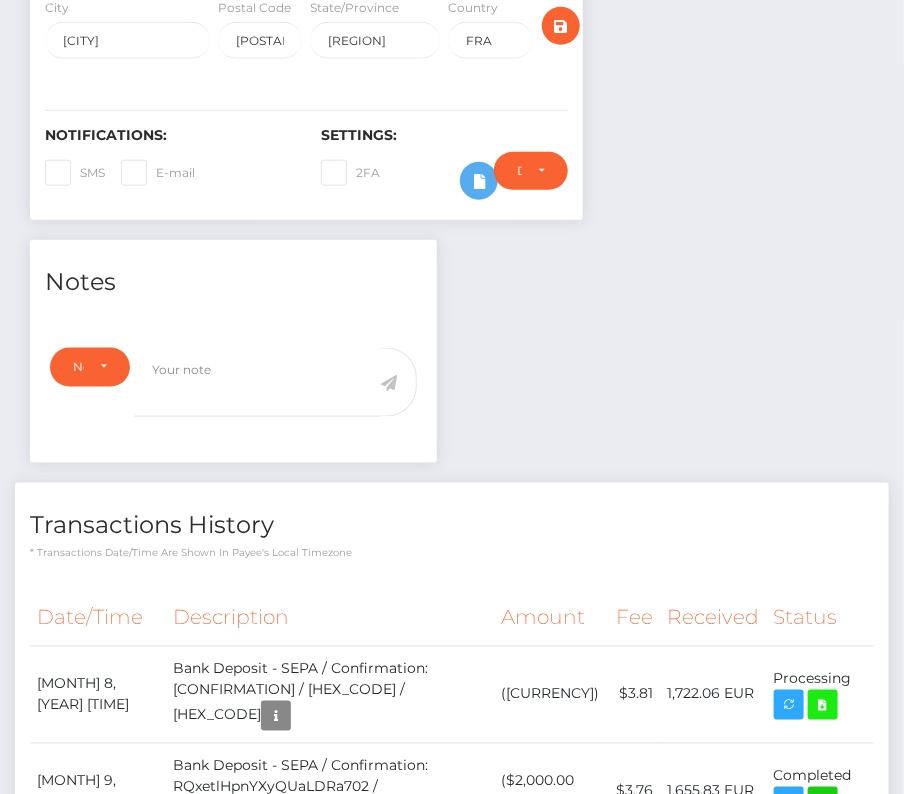 scroll, scrollTop: 538, scrollLeft: 0, axis: vertical 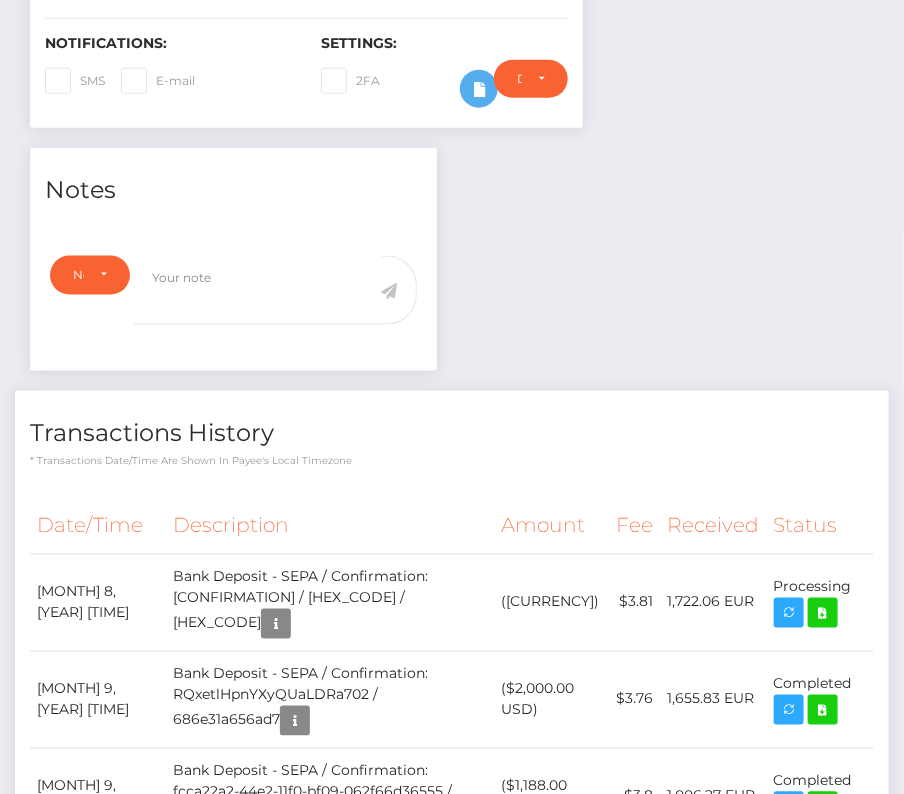 click on "Transactions History" at bounding box center (452, 433) 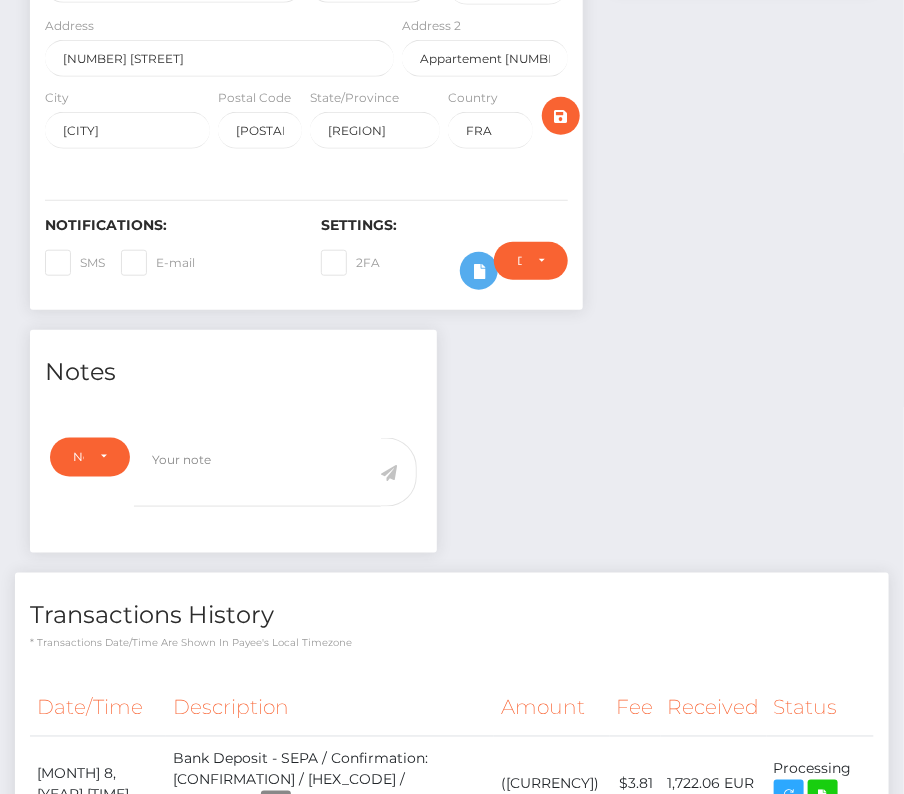 scroll, scrollTop: 832, scrollLeft: 0, axis: vertical 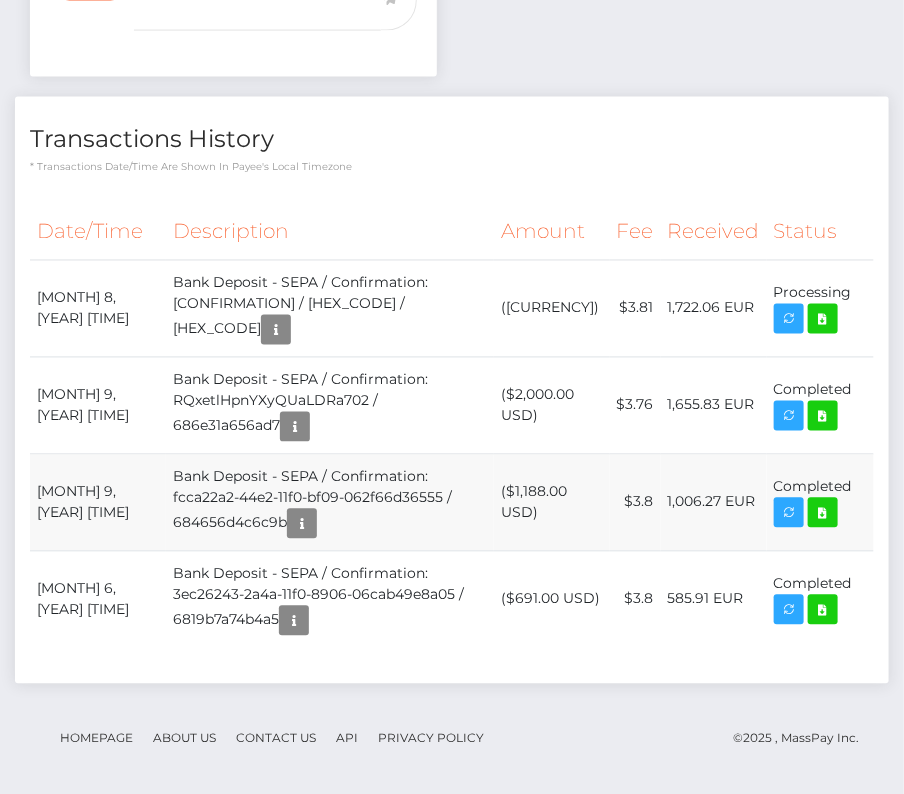 click on "Bank Deposit - SEPA / Confirmation: fcca22a2-44e2-11f0-bf09-062f66d36555 / 684656d4c6c9b" at bounding box center (330, 502) 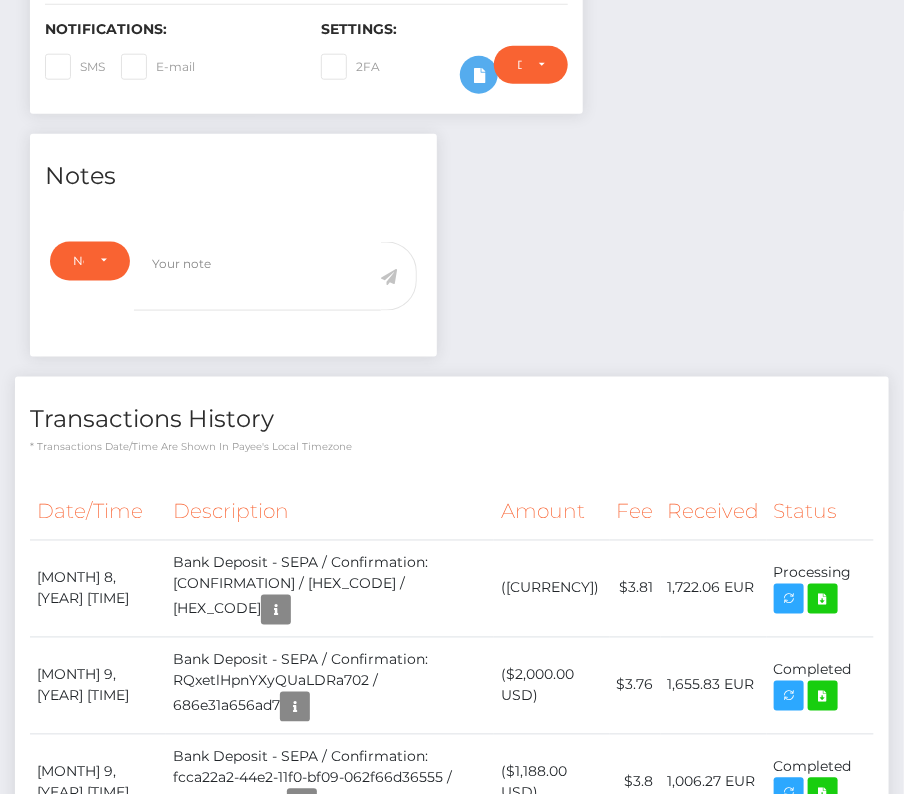 scroll, scrollTop: 0, scrollLeft: 0, axis: both 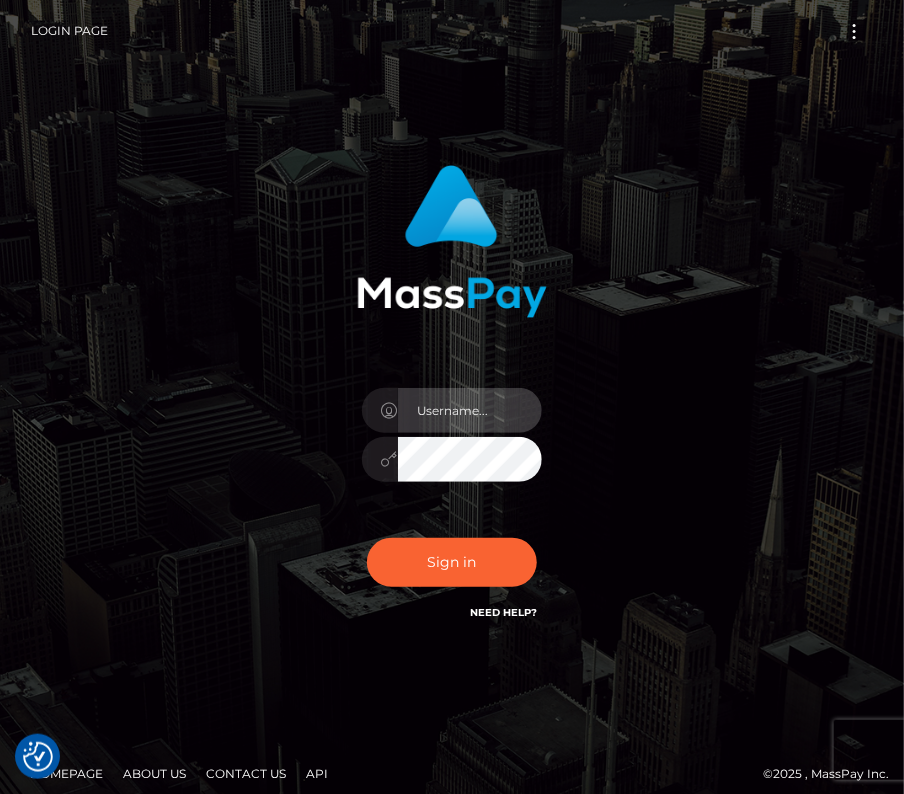 click at bounding box center [470, 410] 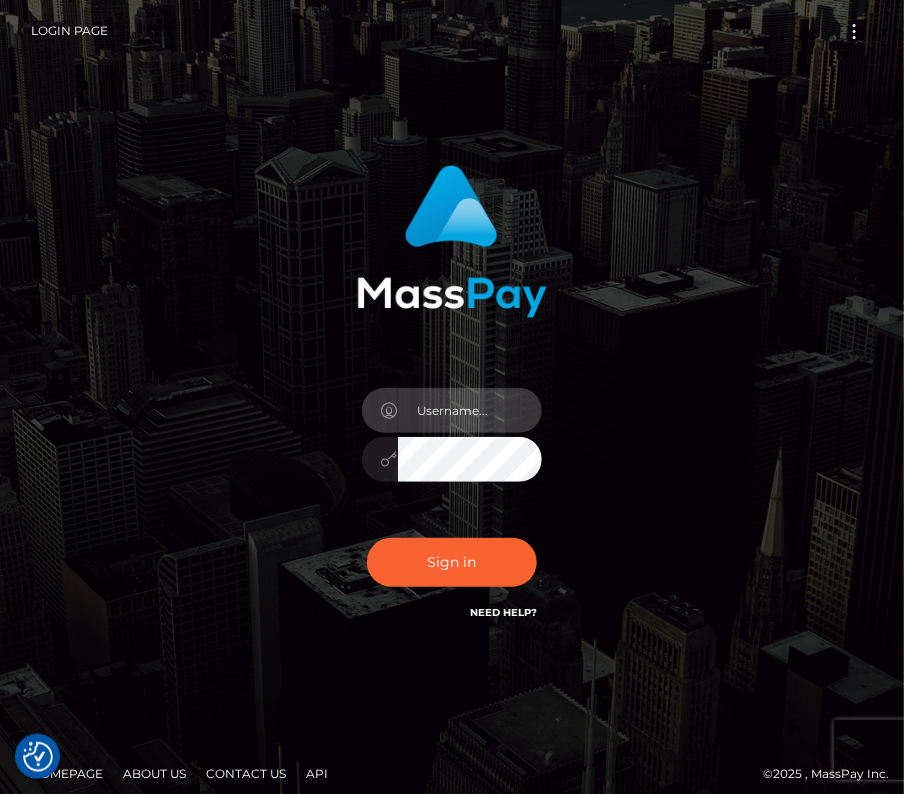 type on "kateo" 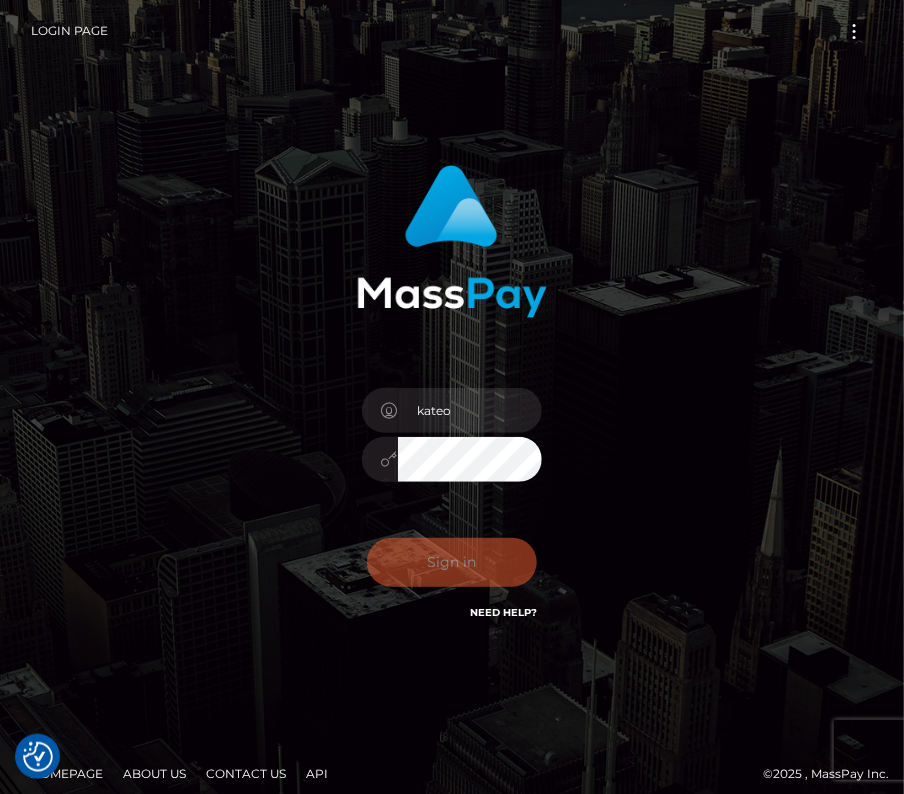 click on "Sign in
Need
Help?" at bounding box center (452, 570) 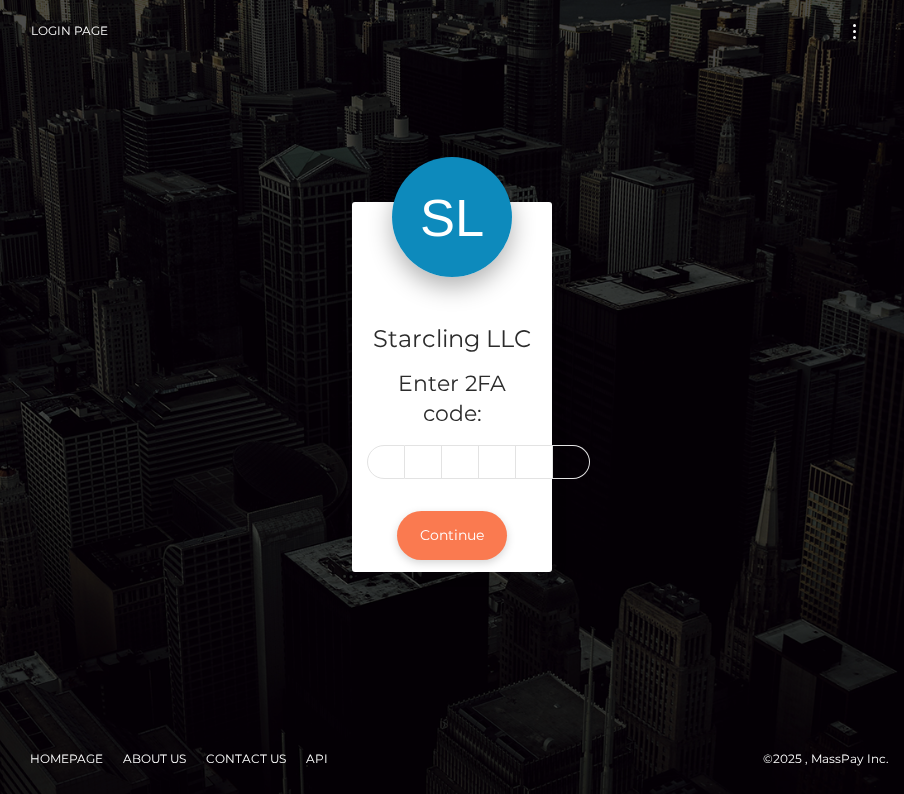 scroll, scrollTop: 0, scrollLeft: 0, axis: both 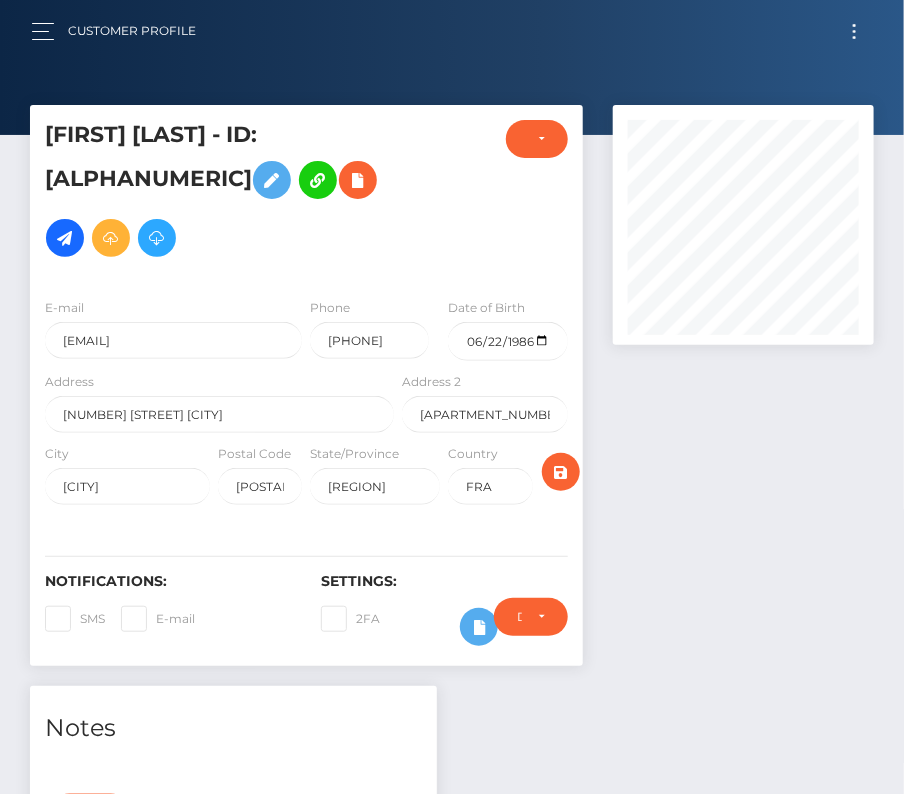 click at bounding box center (854, 31) 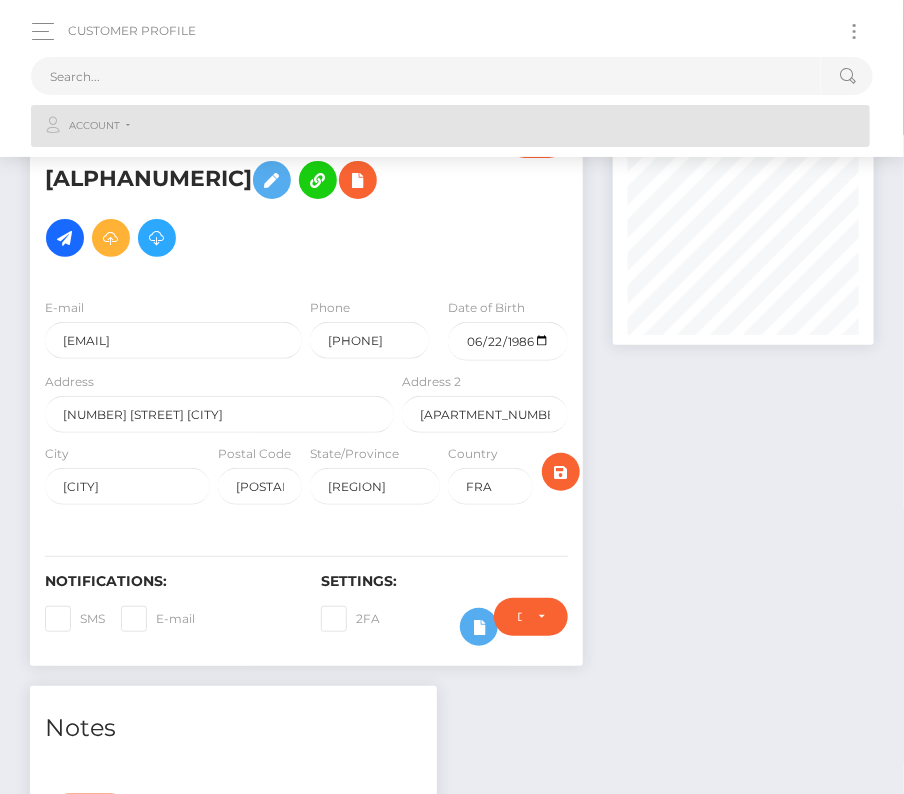 click on "Account" at bounding box center (450, 126) 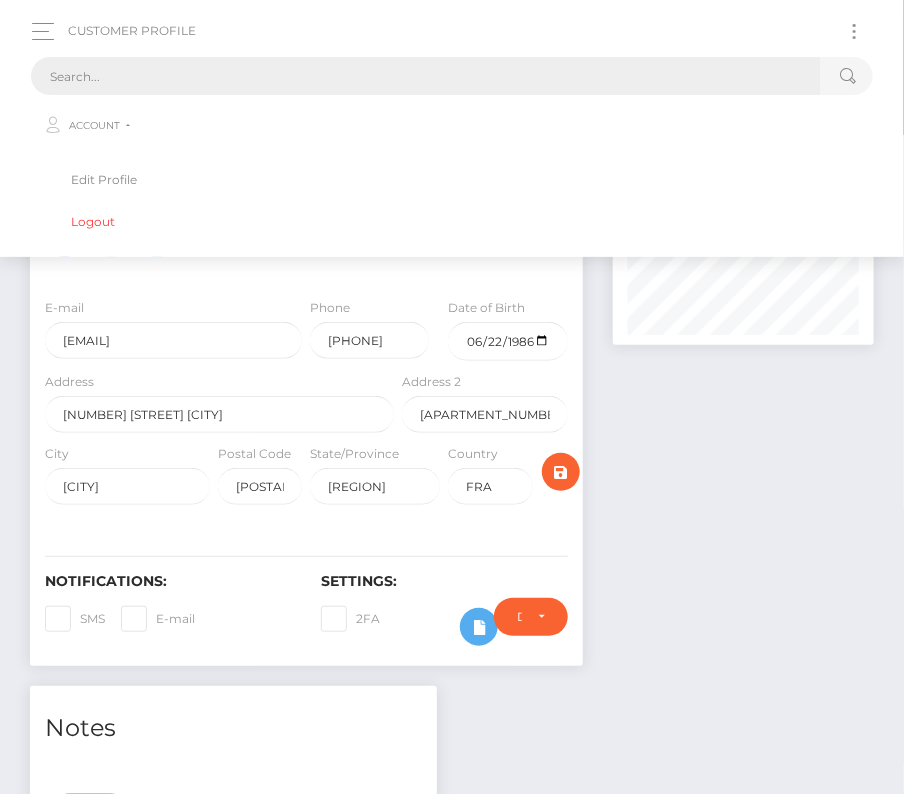 click at bounding box center [426, 76] 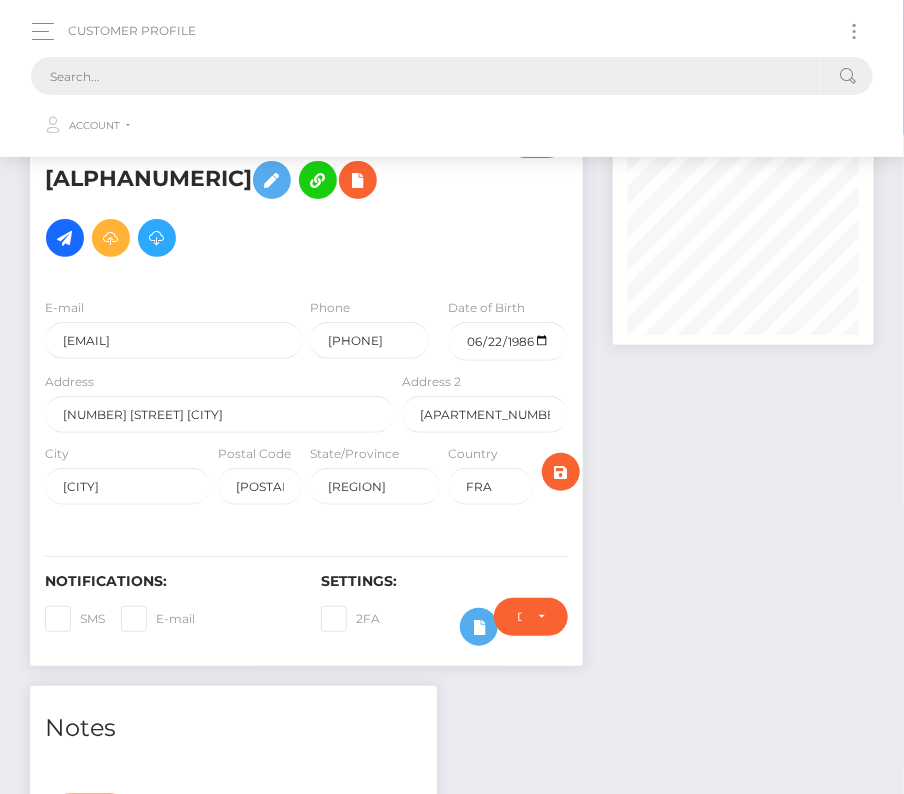 paste on "[POSTAL_CODE]" 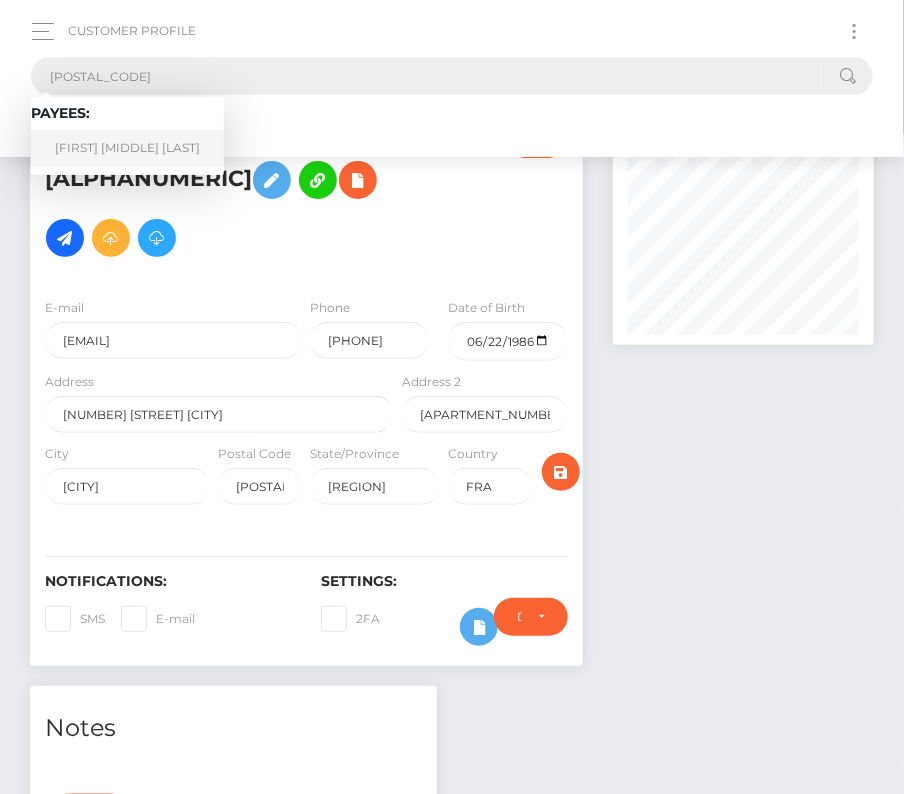 type on "[POSTAL_CODE]" 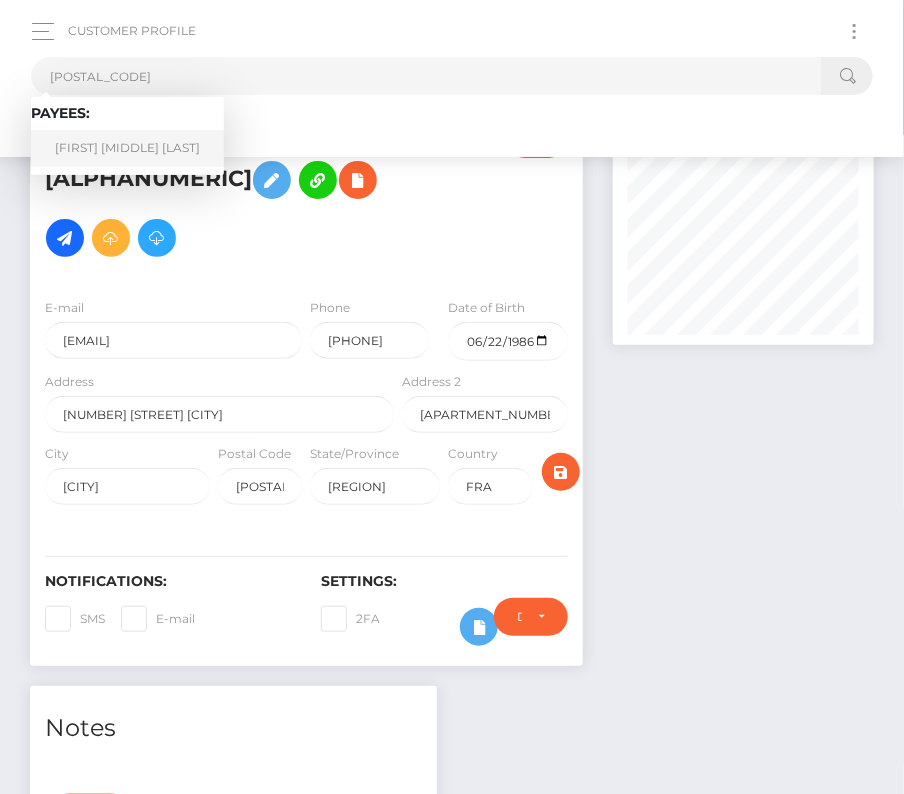 click on "[FIRST] [MIDDLE] [LAST]" at bounding box center (127, 148) 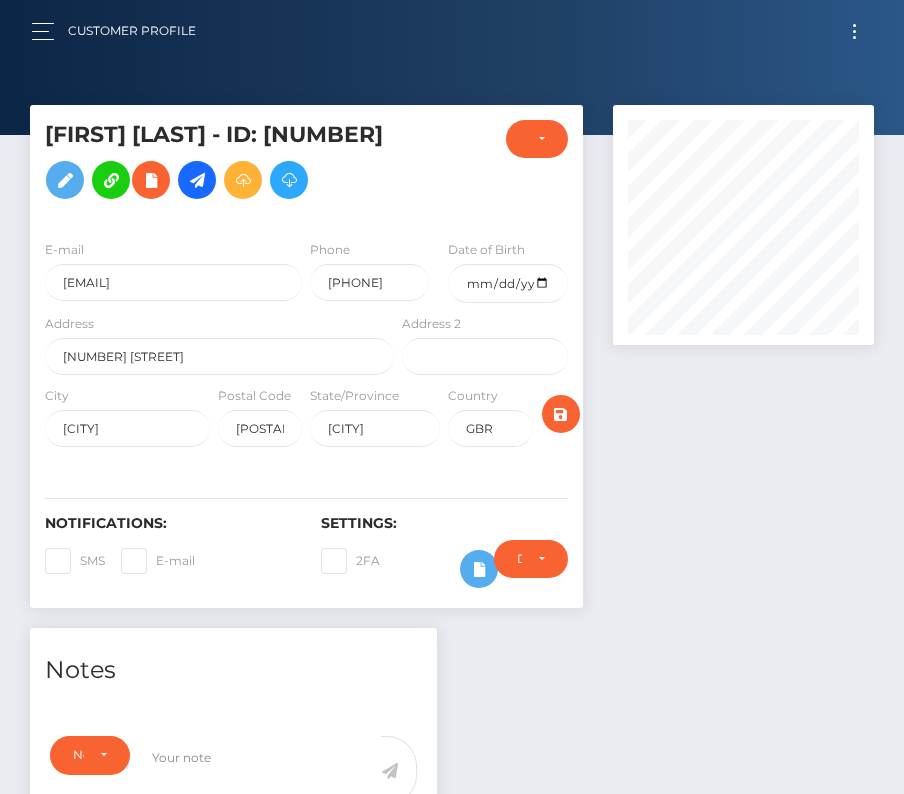 scroll, scrollTop: 0, scrollLeft: 0, axis: both 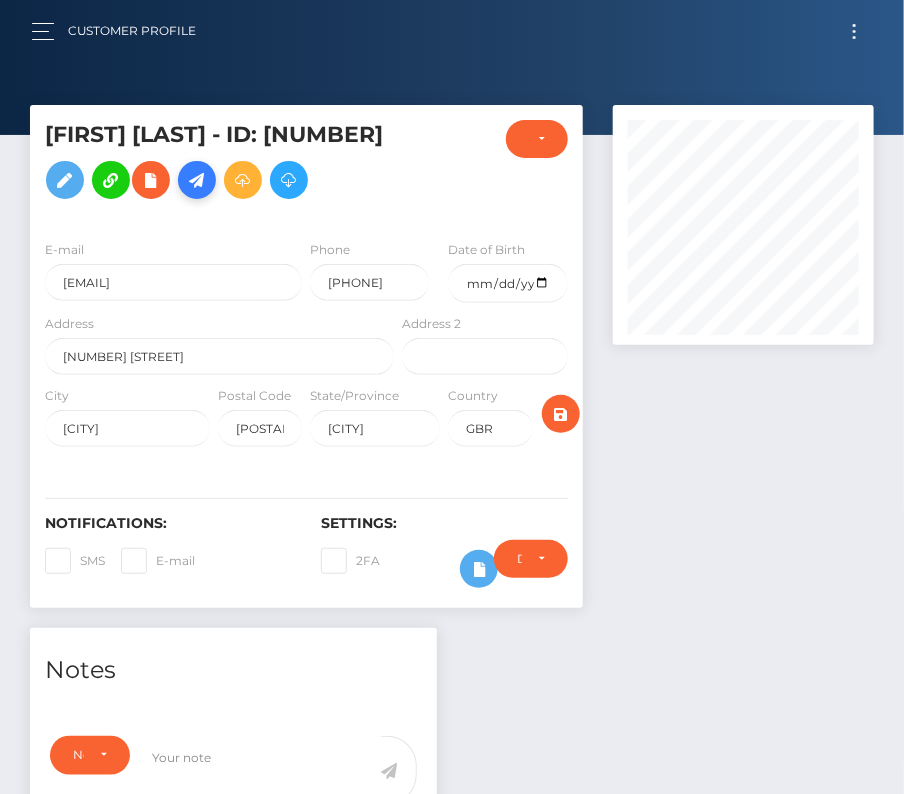 click at bounding box center [197, 180] 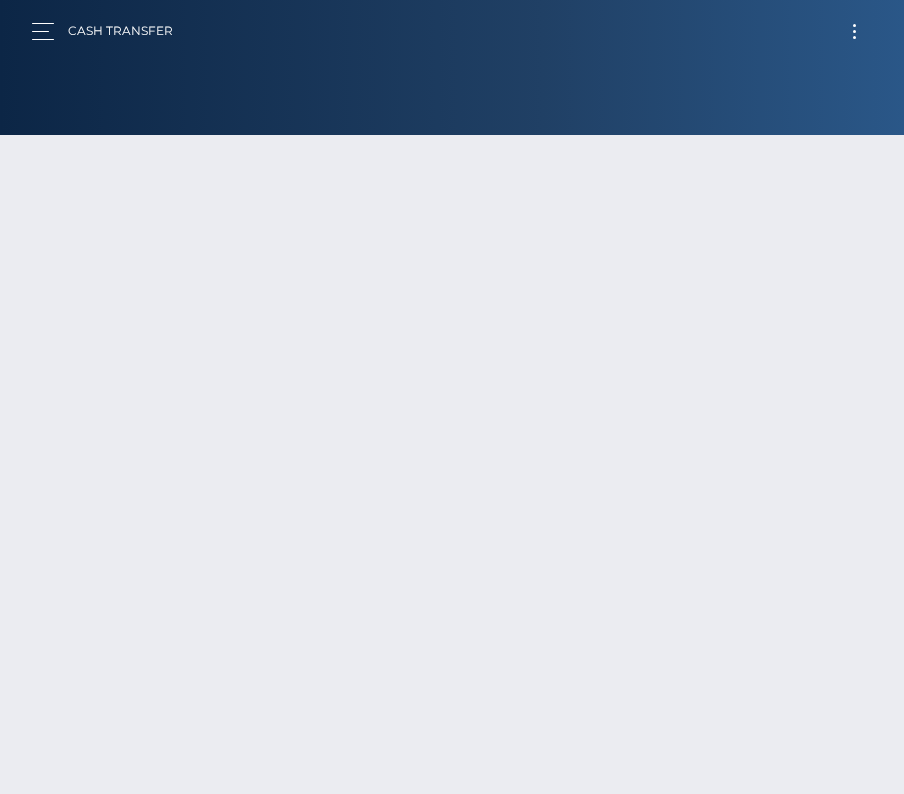 scroll, scrollTop: 0, scrollLeft: 0, axis: both 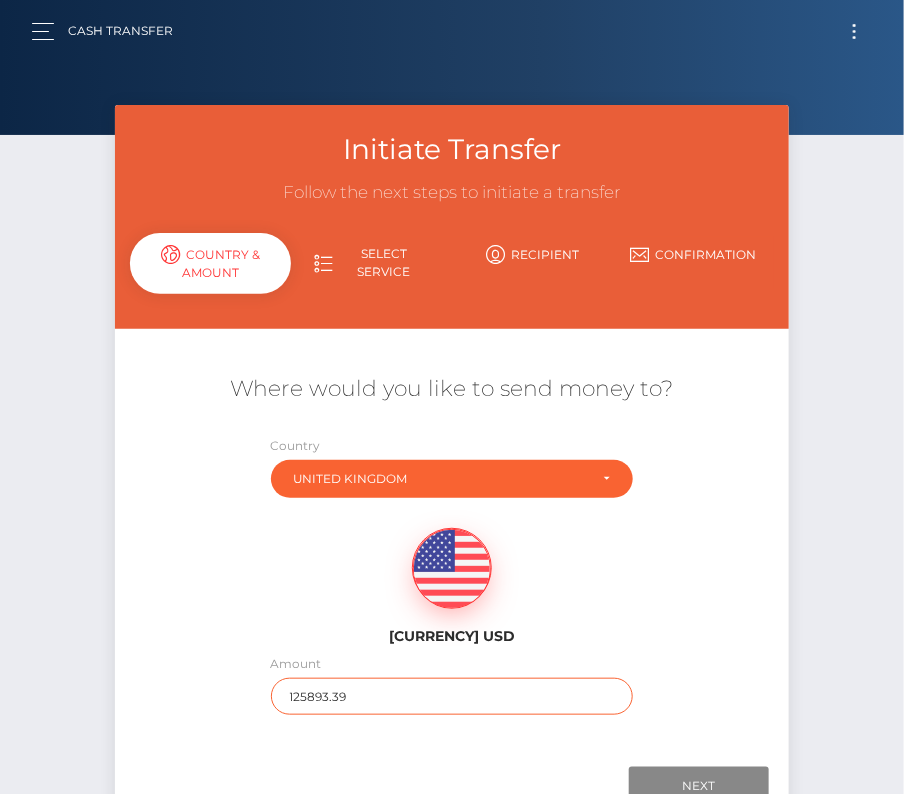 click on "125893.39" at bounding box center (452, 696) 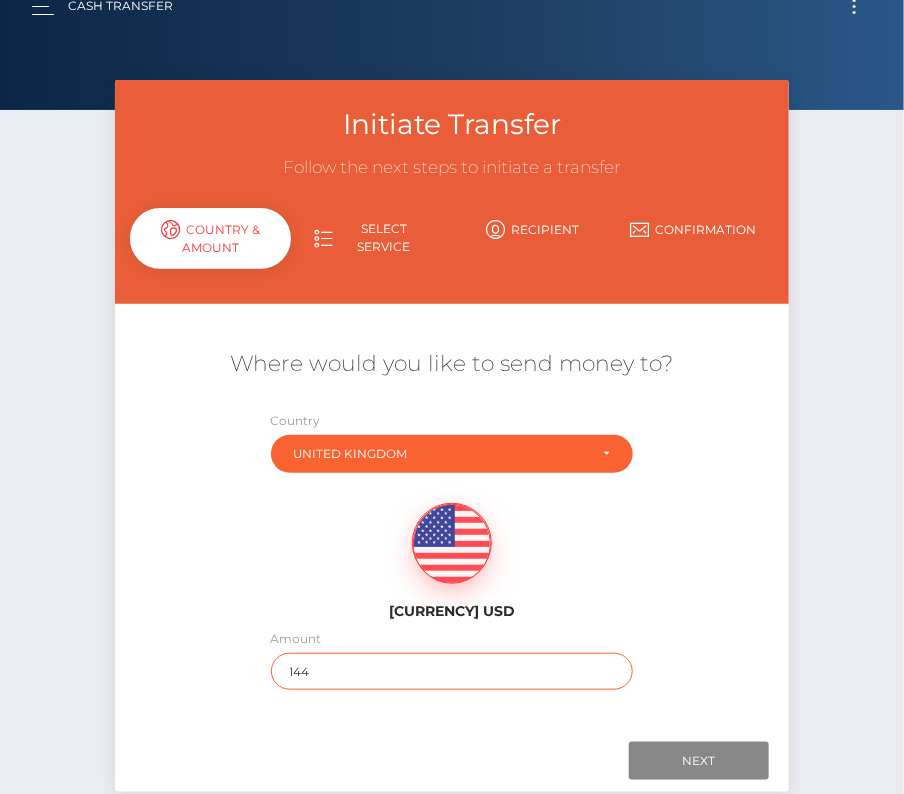 scroll, scrollTop: 50, scrollLeft: 0, axis: vertical 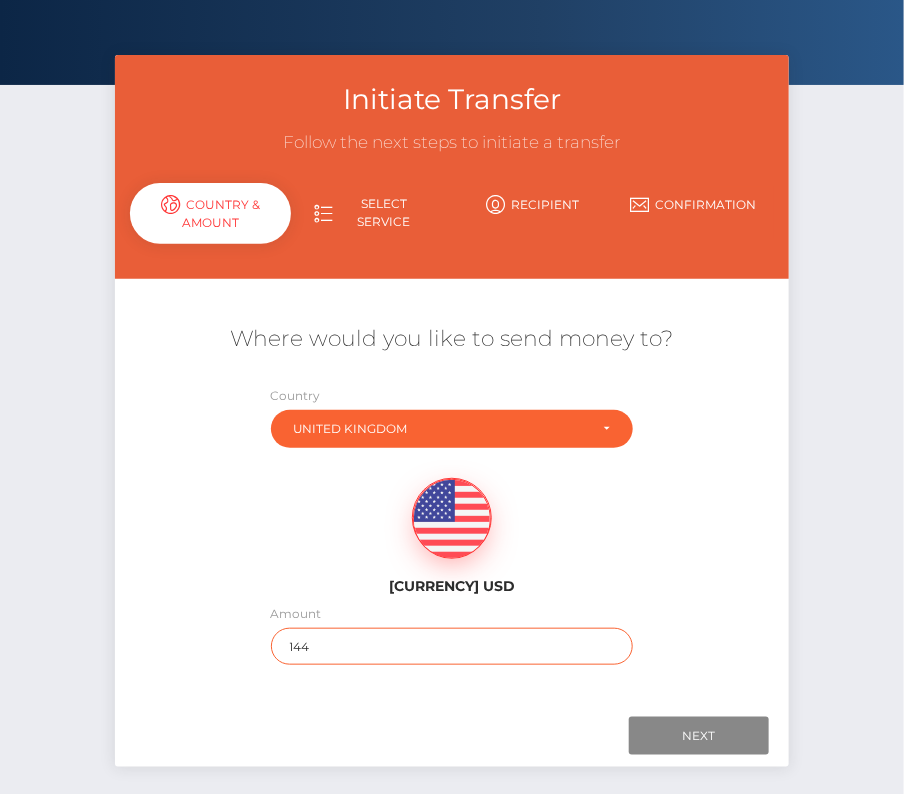 type on "144" 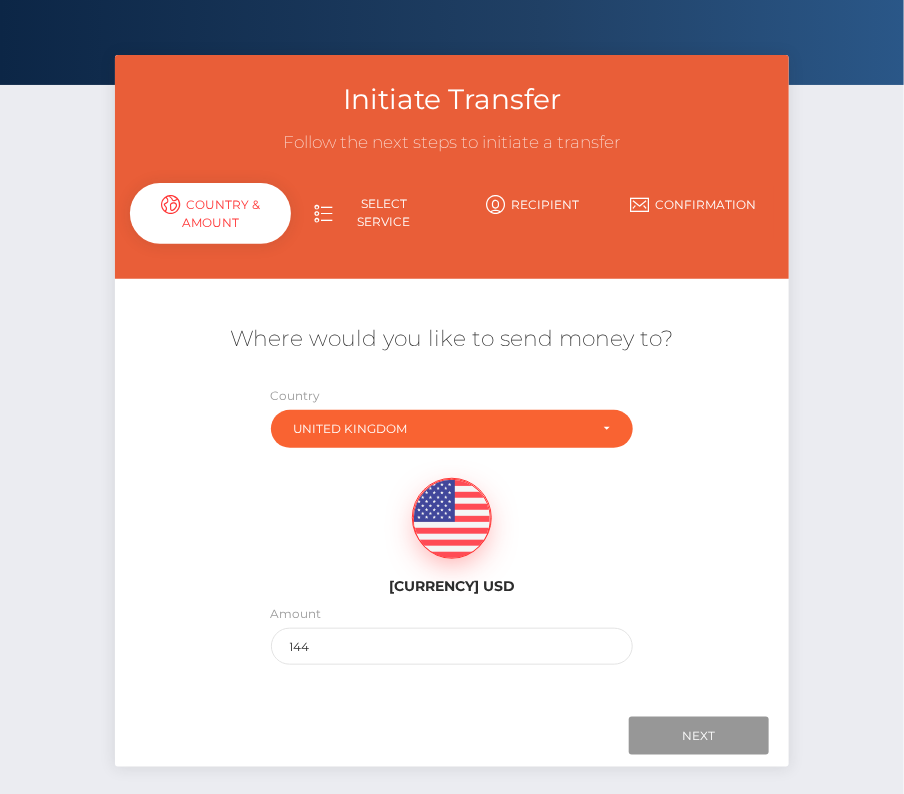 click on "Next" at bounding box center [699, 736] 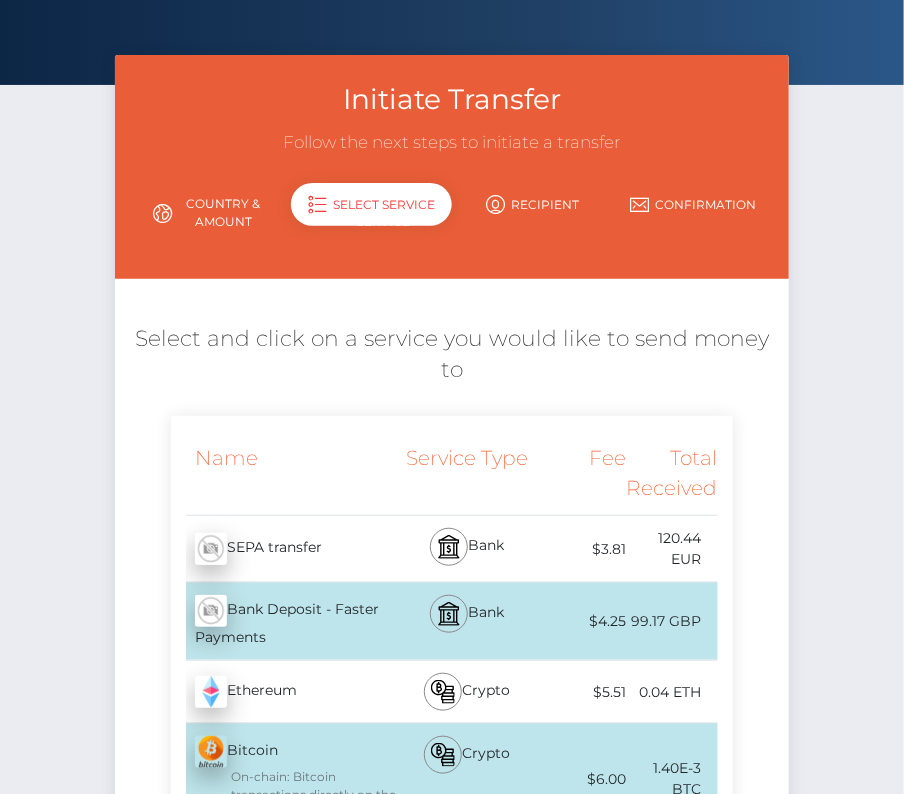 click on "Bank Deposit - Faster Payments  - GBP" at bounding box center [285, 621] 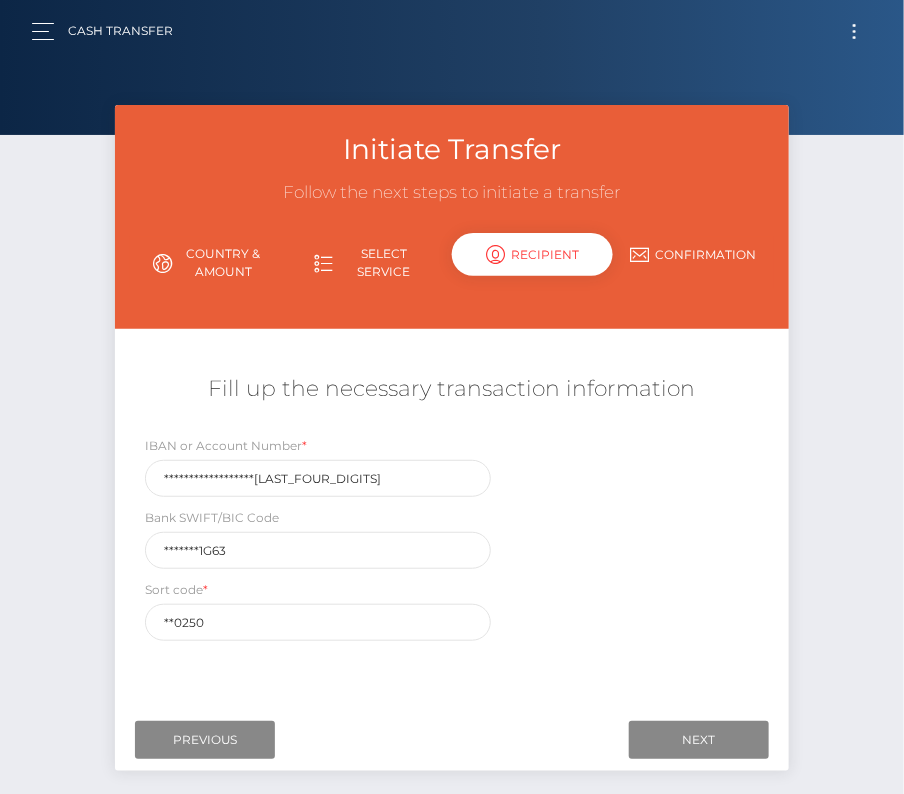scroll, scrollTop: 7, scrollLeft: 0, axis: vertical 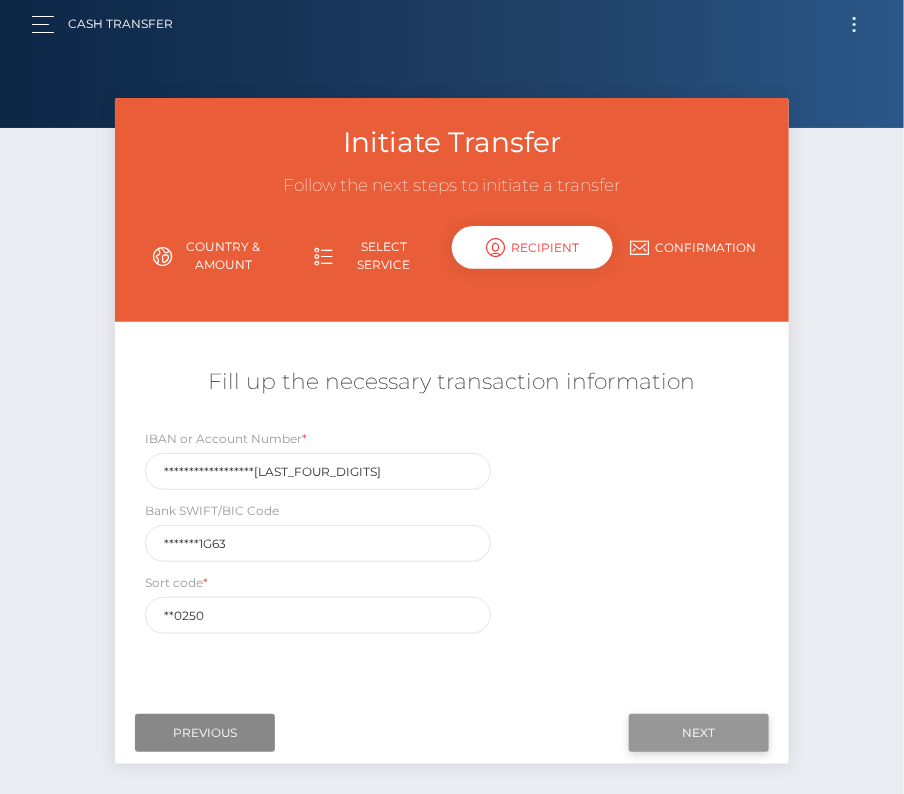 click on "Next" at bounding box center [699, 733] 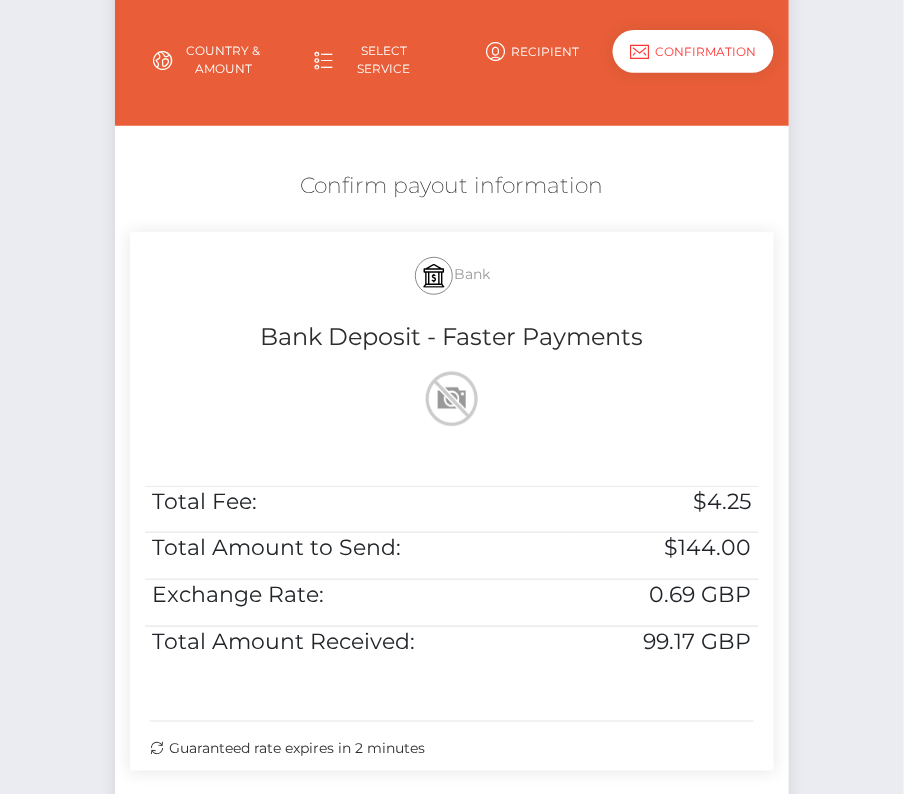 scroll, scrollTop: 306, scrollLeft: 0, axis: vertical 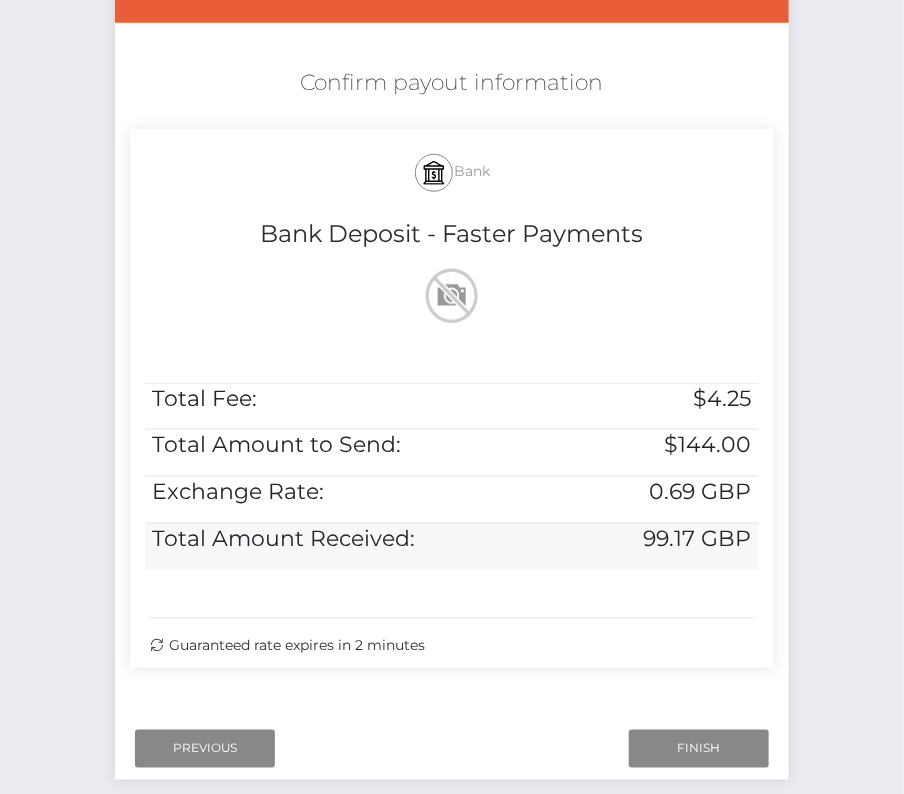 drag, startPoint x: 310, startPoint y: 110, endPoint x: 751, endPoint y: 550, distance: 622.9615 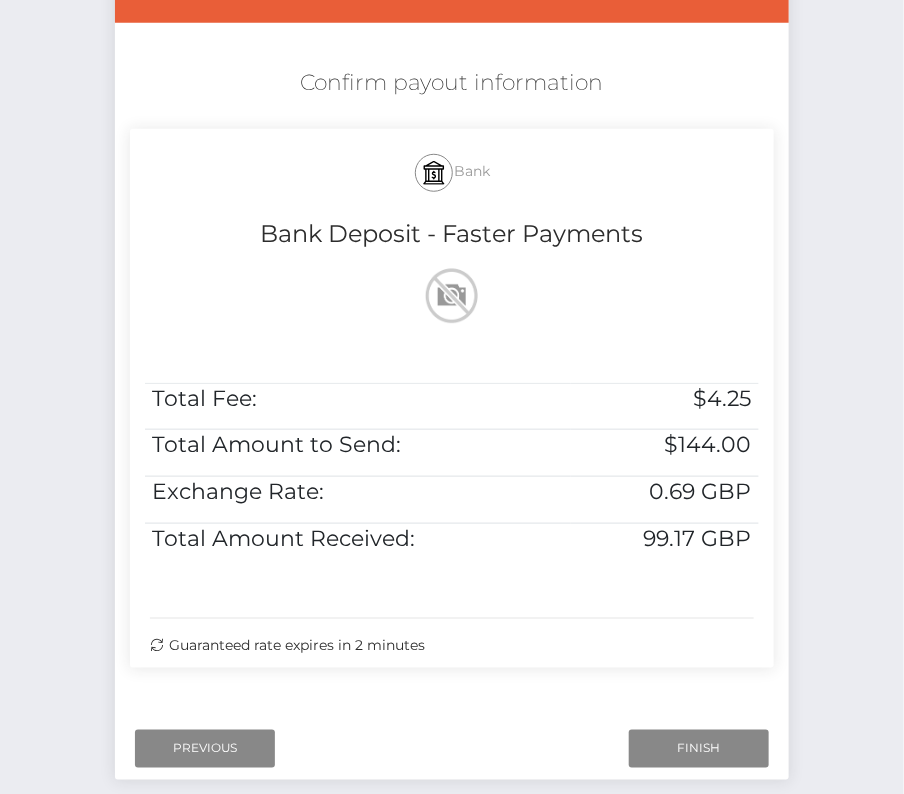 copy on "Bank
Bank Deposit - Faster Payments
Total Fee:
$4.25
Total Amount to Send:
$144.00
Exchange Rate:
0.69 GBP
Total Amount Received:
99.17 GBP" 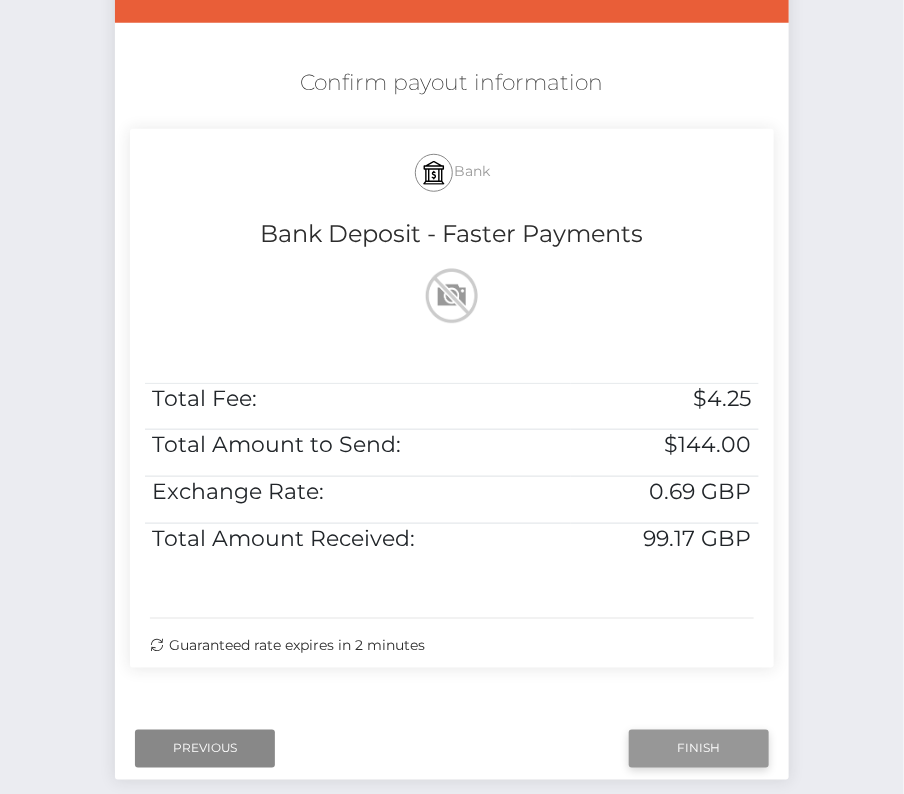click on "Finish" at bounding box center (699, 749) 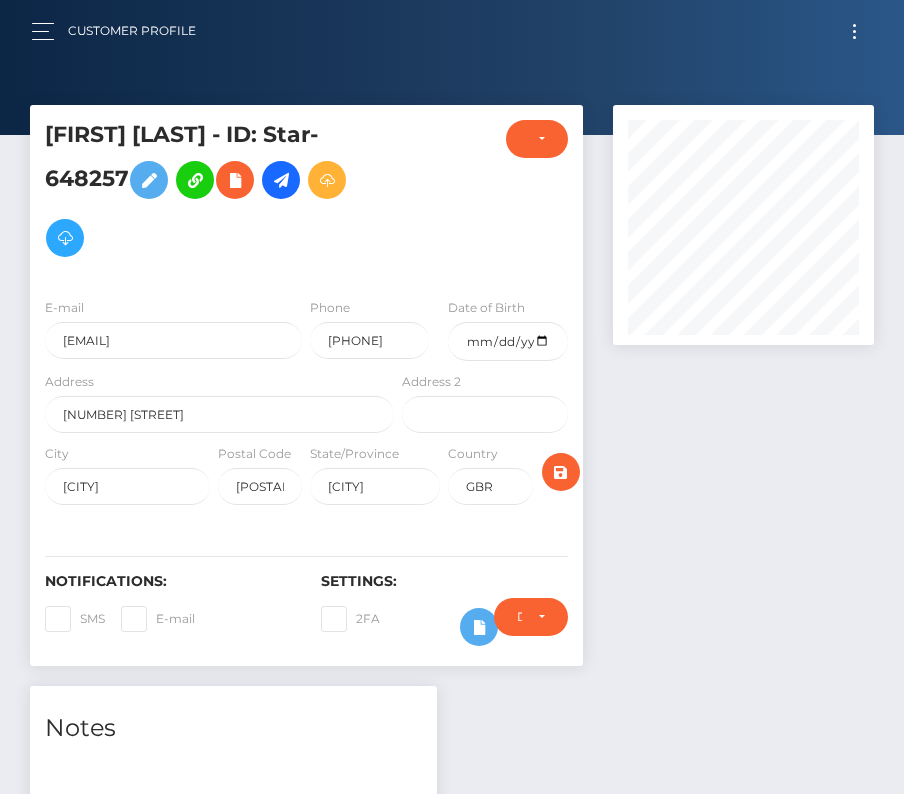 scroll, scrollTop: 0, scrollLeft: 0, axis: both 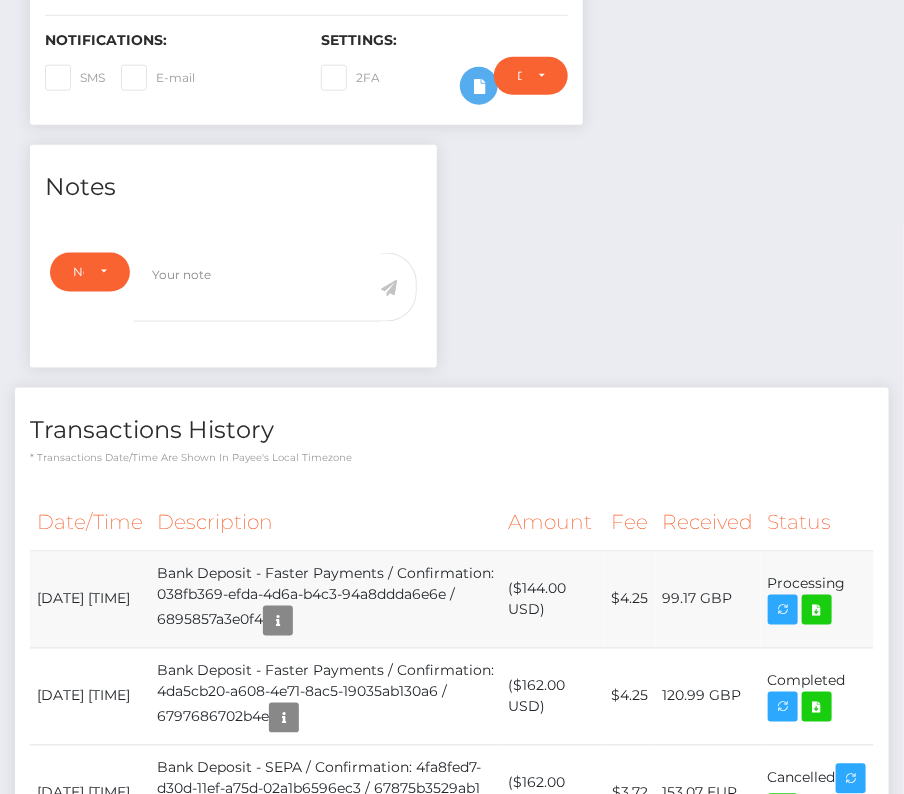 drag, startPoint x: 31, startPoint y: 579, endPoint x: 858, endPoint y: 581, distance: 827.00244 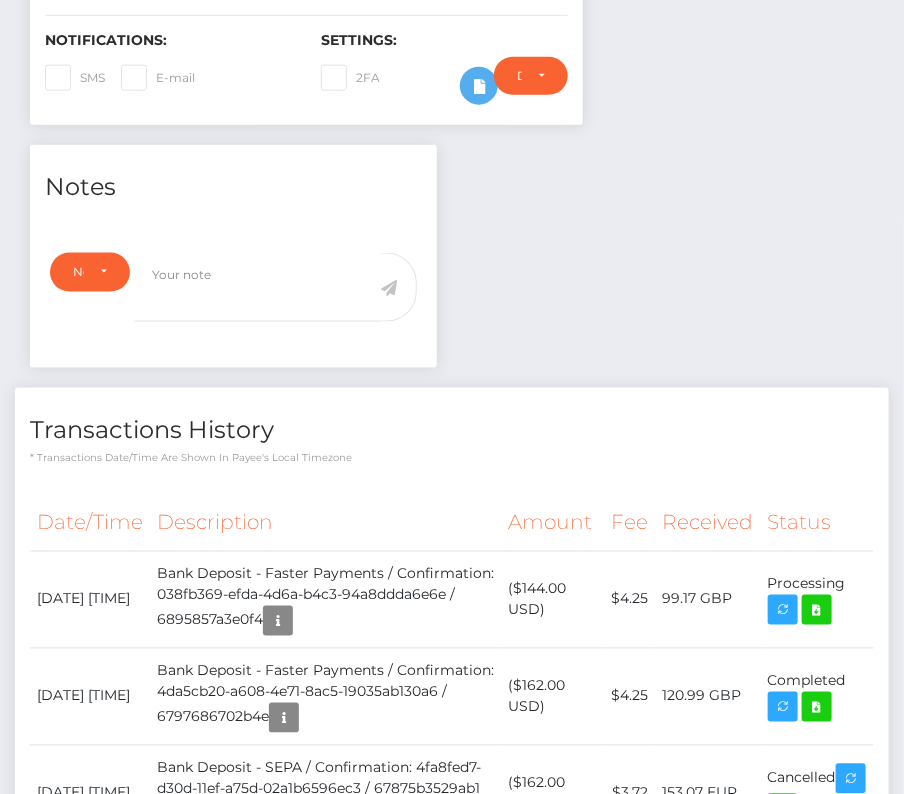 copy on "August  8, 2025 06:06AM
Bank Deposit - Faster Payments / Confirmation: 038fb369-efda-4d6a-b4c3-94a8ddda6e6e / 6895857a3e0f4
($144.00 USD)
$4.25
99.17 GBP
Processing" 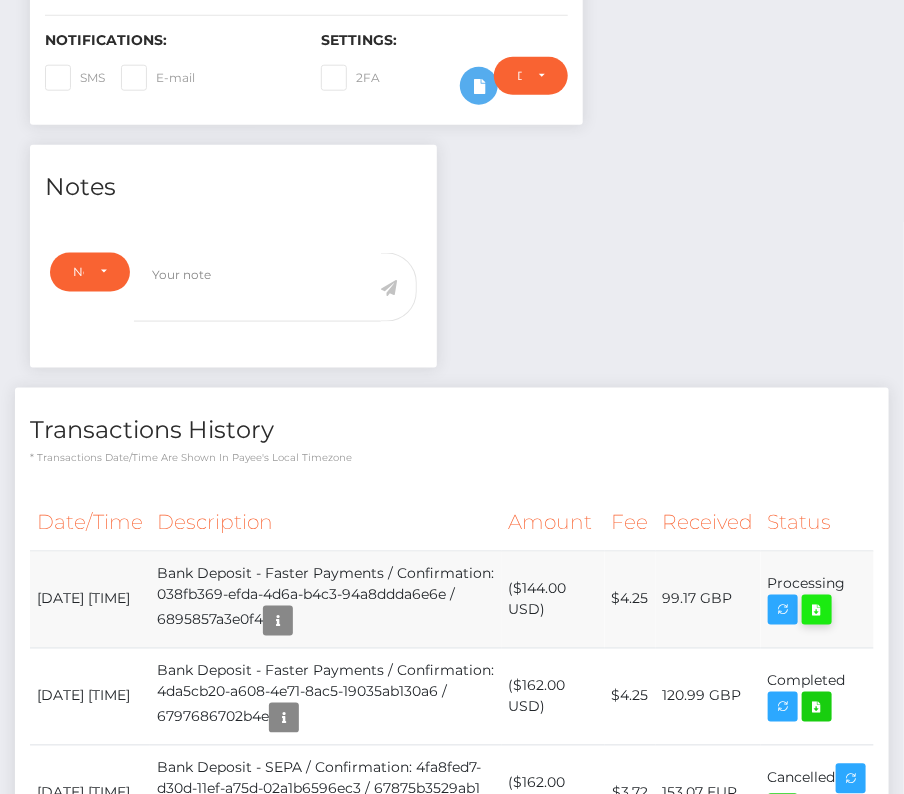 click at bounding box center [817, 610] 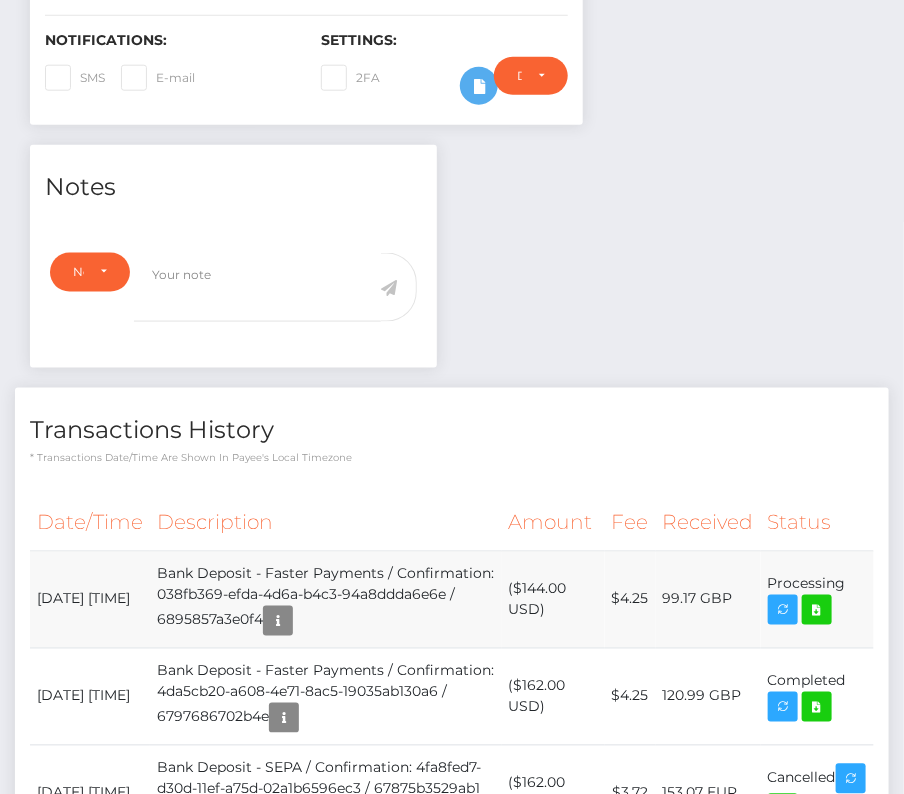 click on "Bank Deposit - Faster Payments / Confirmation: 038fb369-efda-4d6a-b4c3-94a8ddda6e6e / 6895857a3e0f4" at bounding box center [326, 599] 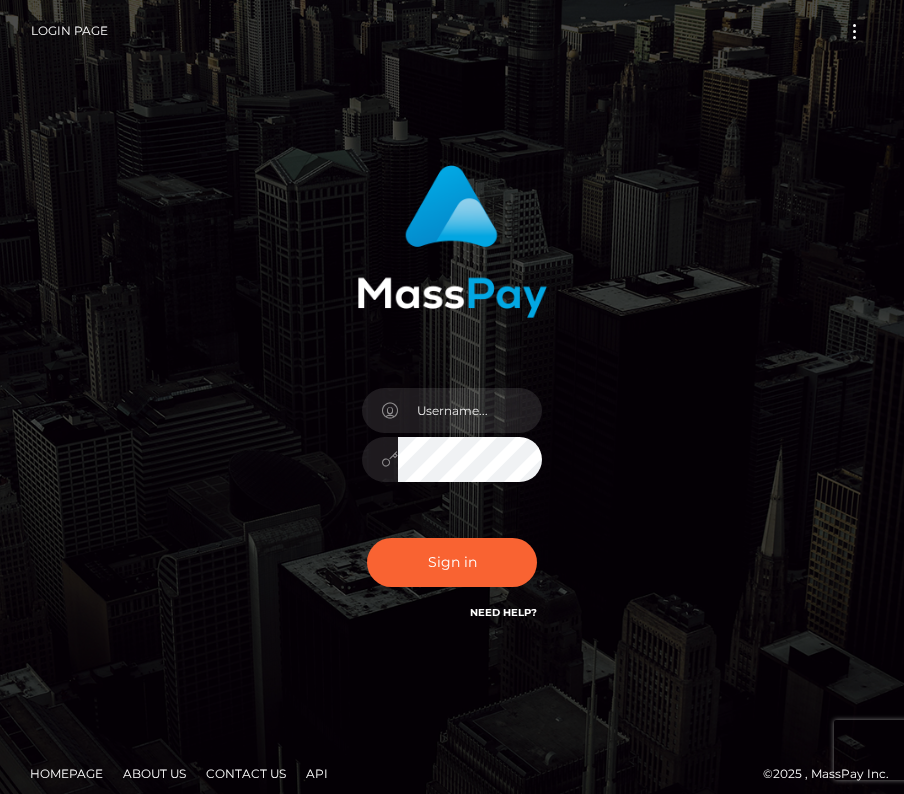 scroll, scrollTop: 0, scrollLeft: 0, axis: both 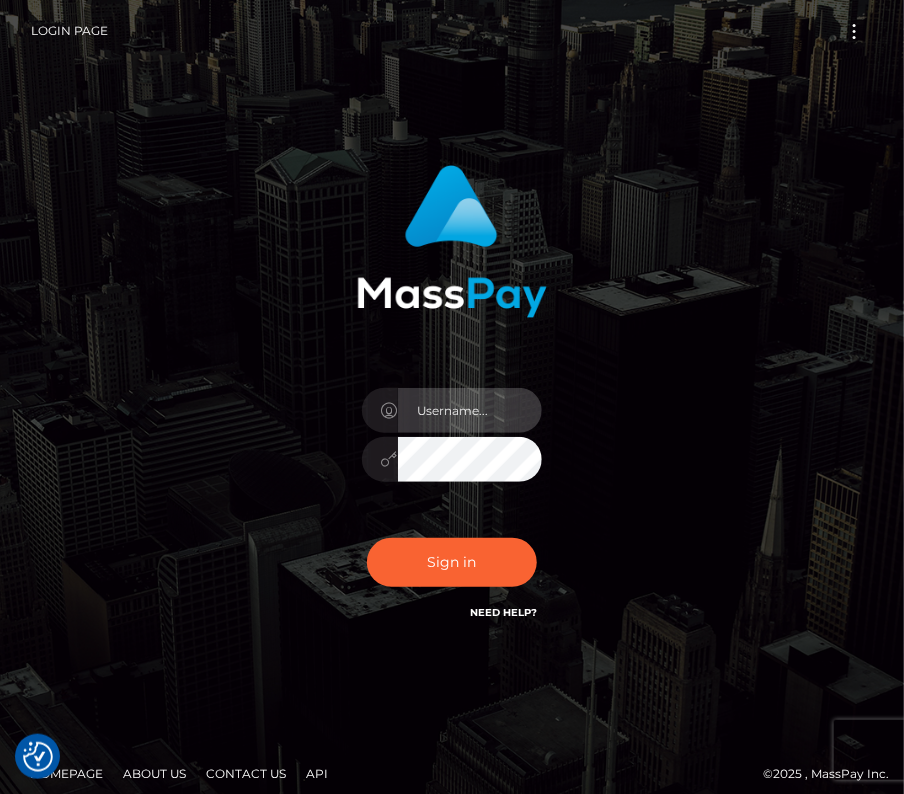 click at bounding box center (470, 410) 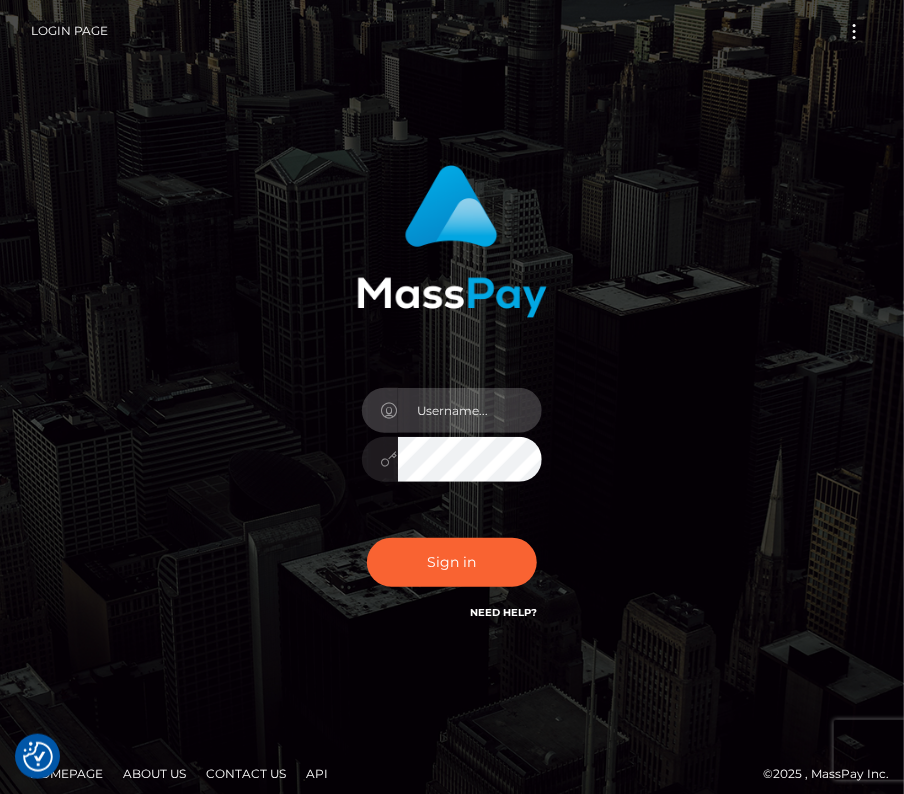 type on "kateo" 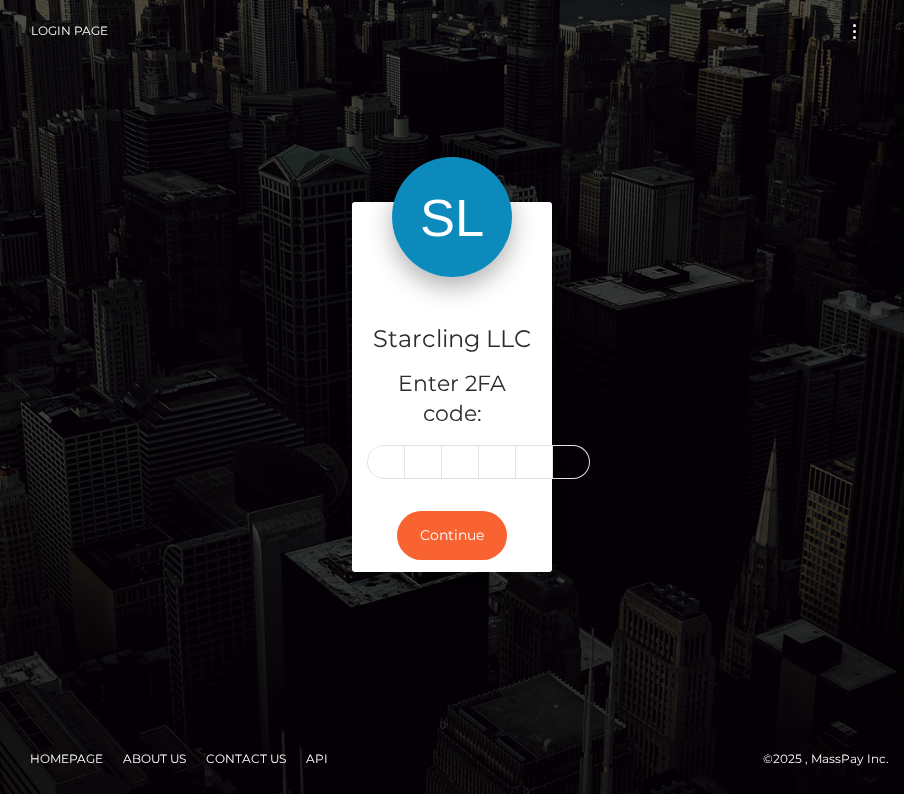 scroll, scrollTop: 0, scrollLeft: 0, axis: both 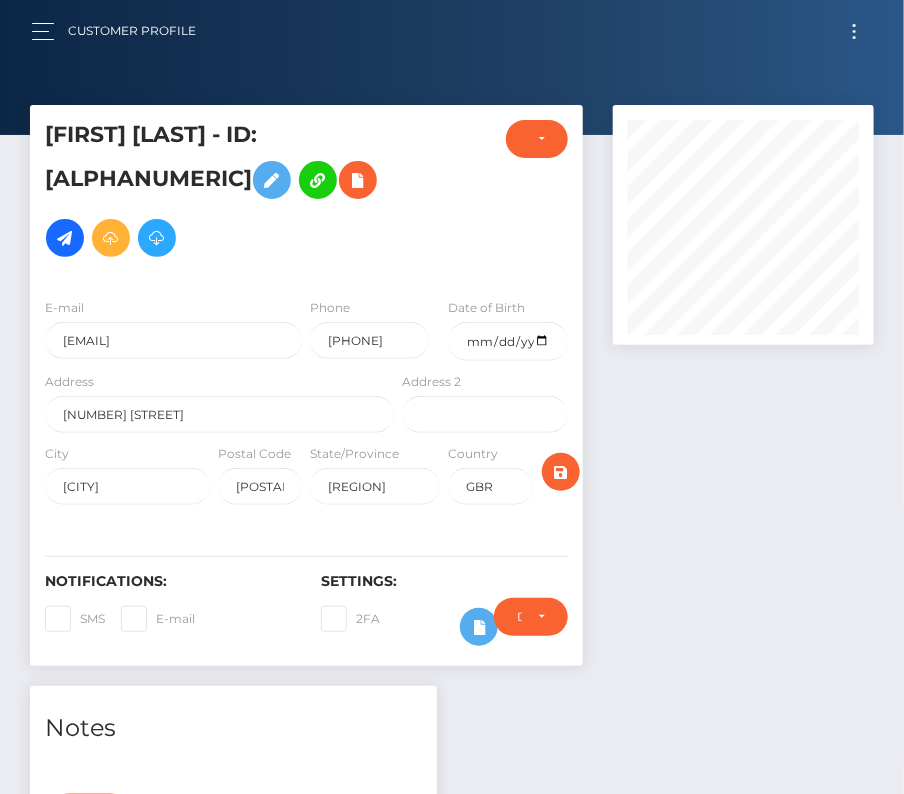 click at bounding box center [854, 31] 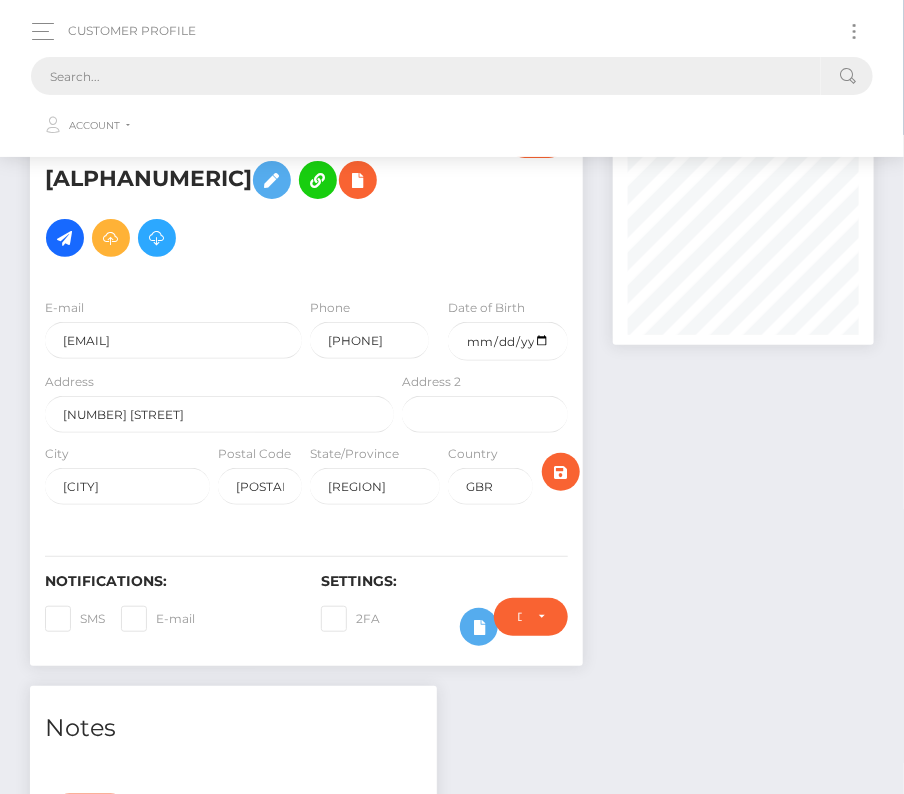 click at bounding box center (426, 76) 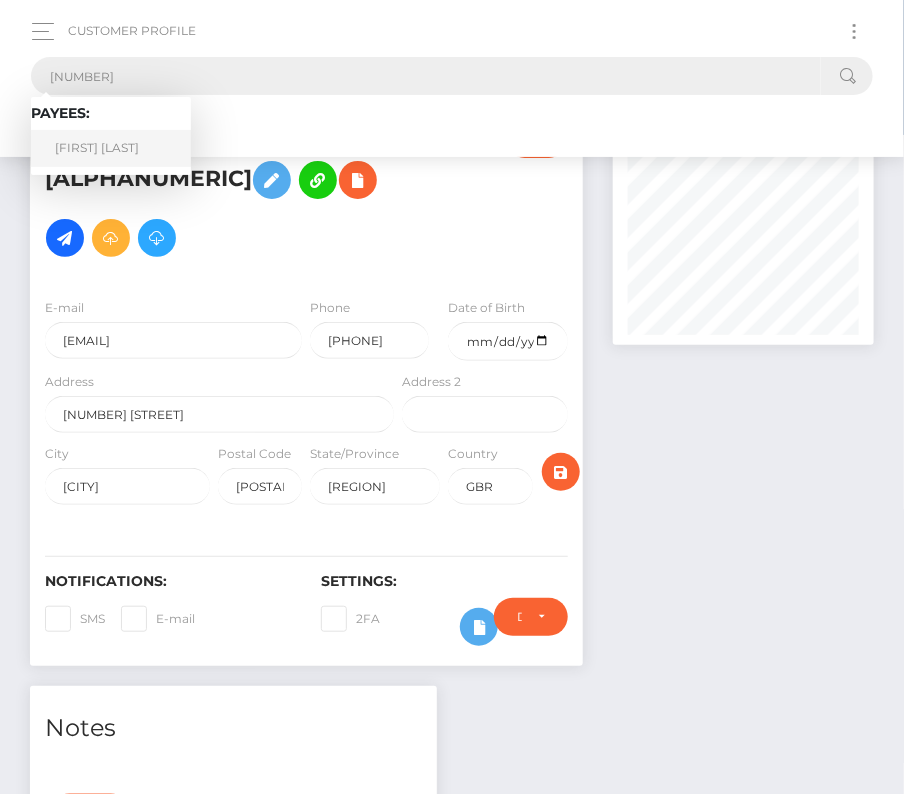 type on "1300969" 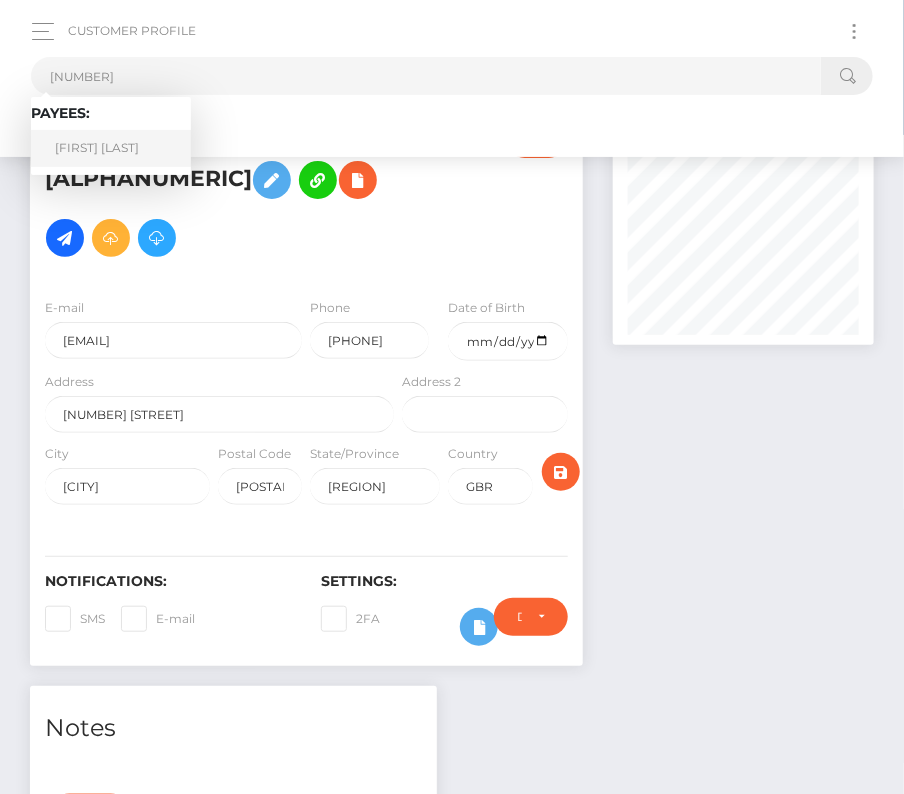 click on "Maria Ximena Velardez" at bounding box center [111, 148] 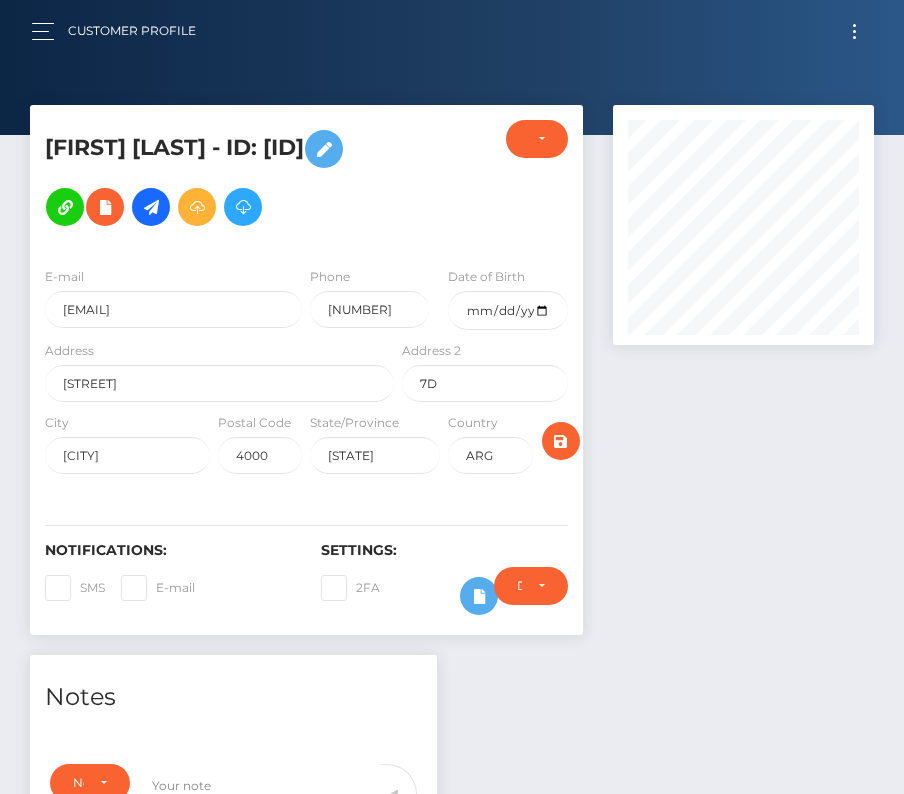 scroll, scrollTop: 0, scrollLeft: 0, axis: both 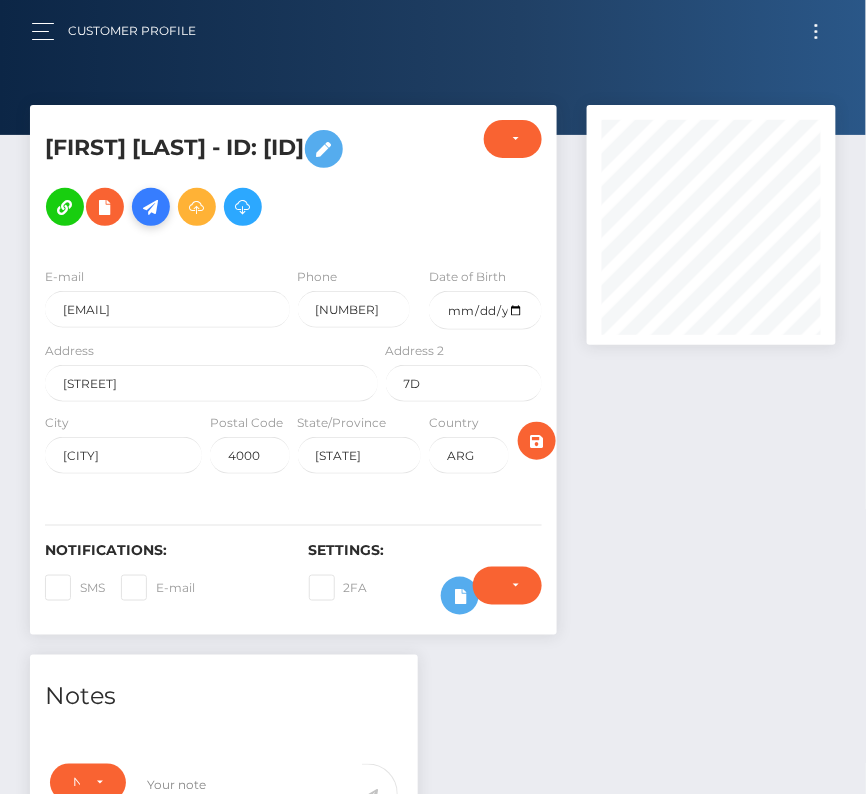 click at bounding box center [151, 207] 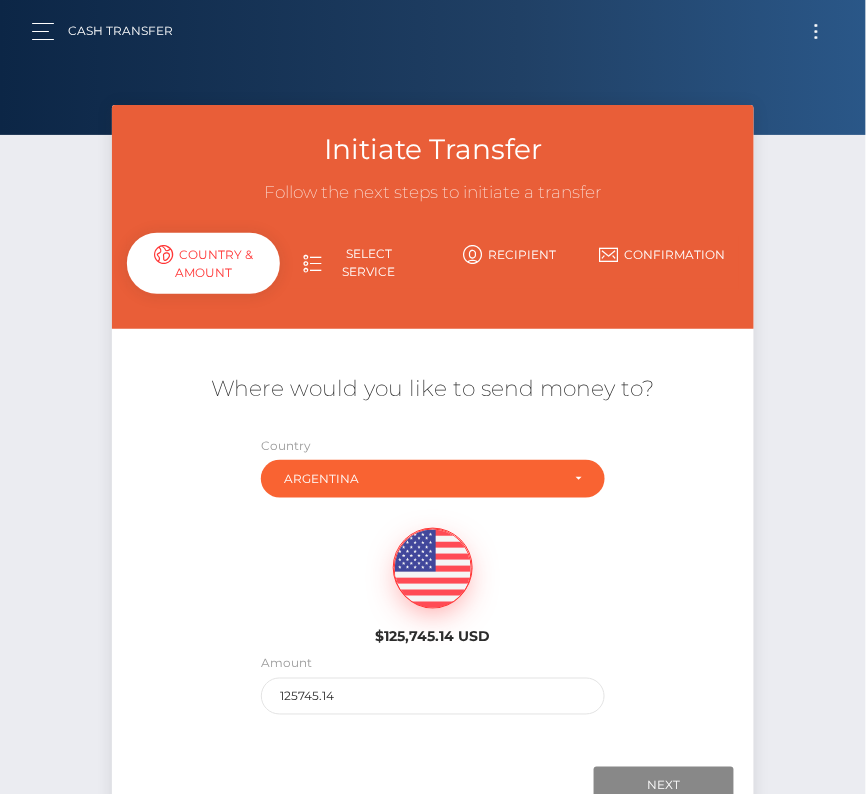 scroll, scrollTop: 10, scrollLeft: 0, axis: vertical 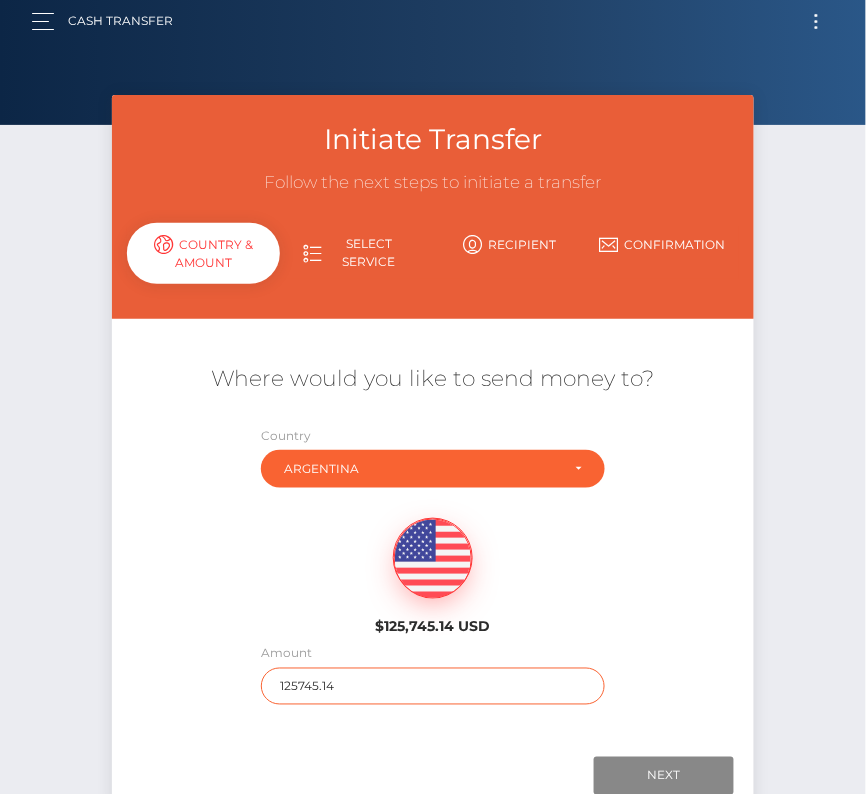 click on "125745.14" at bounding box center (433, 686) 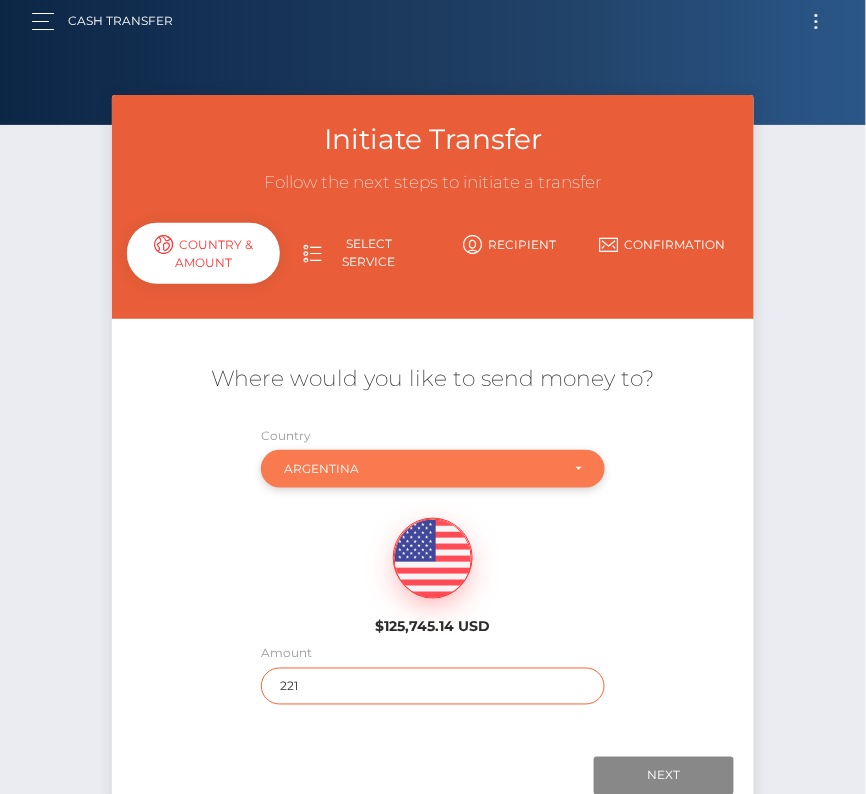 type on "221" 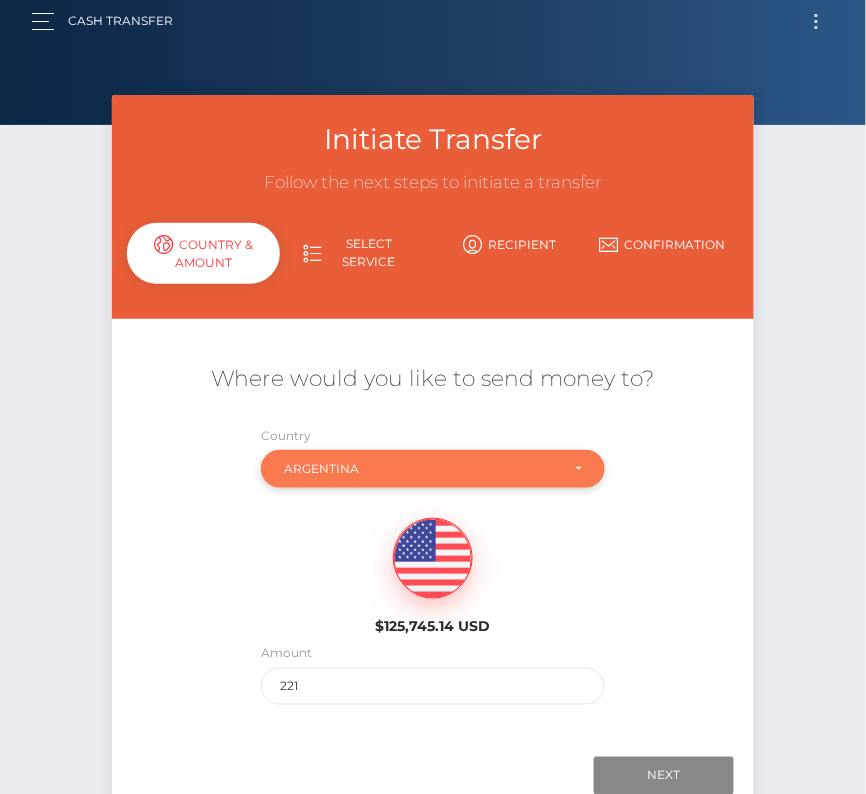 click on "Argentina" at bounding box center [433, 469] 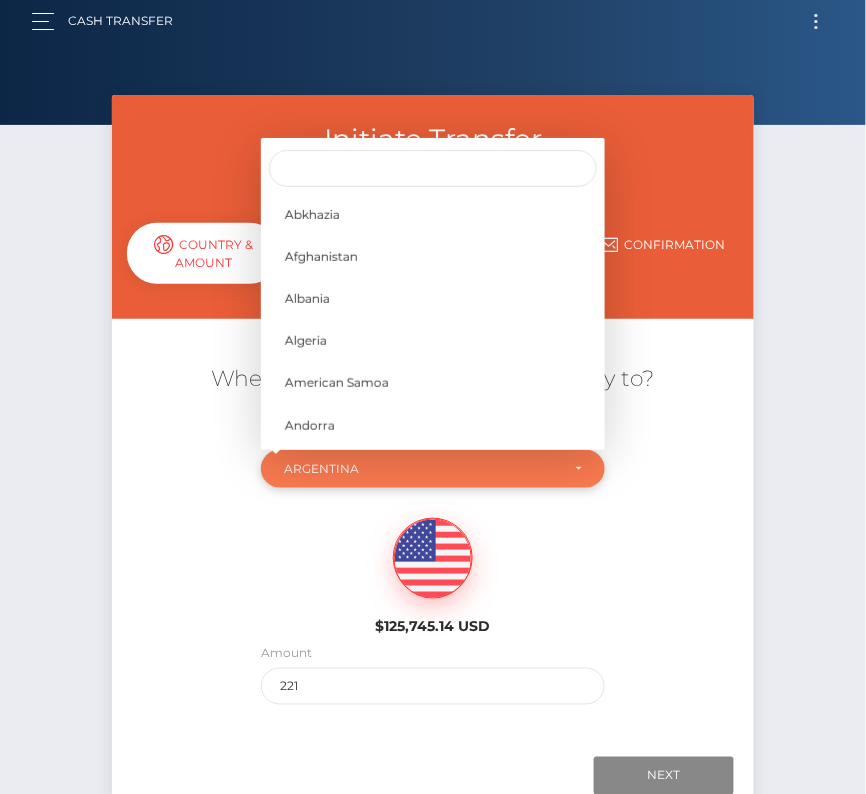 scroll, scrollTop: 258, scrollLeft: 0, axis: vertical 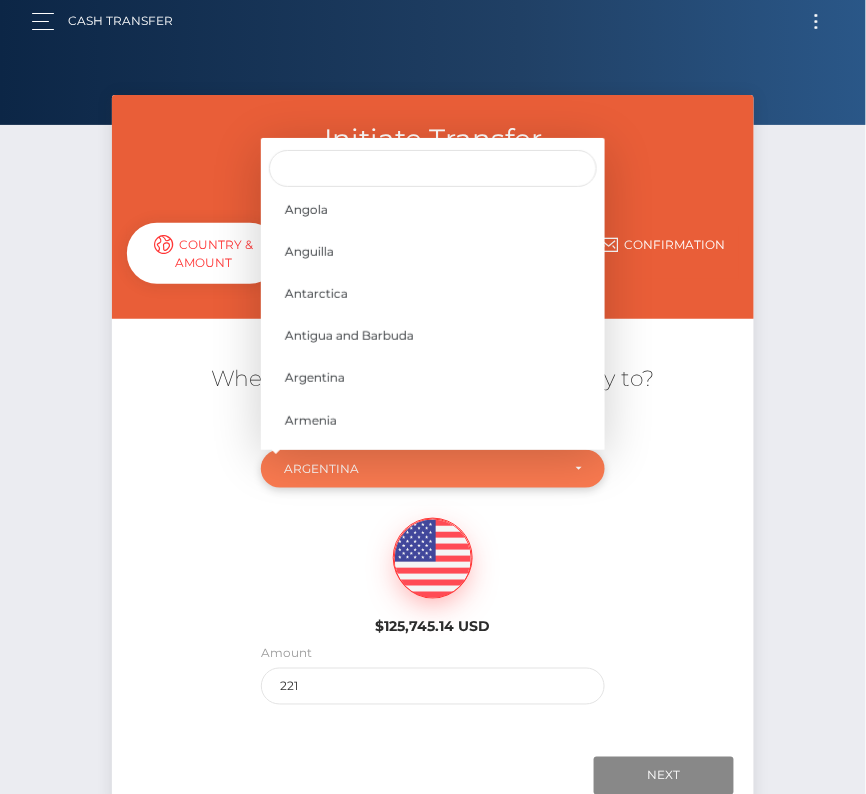 click on "Argentina" at bounding box center (433, 469) 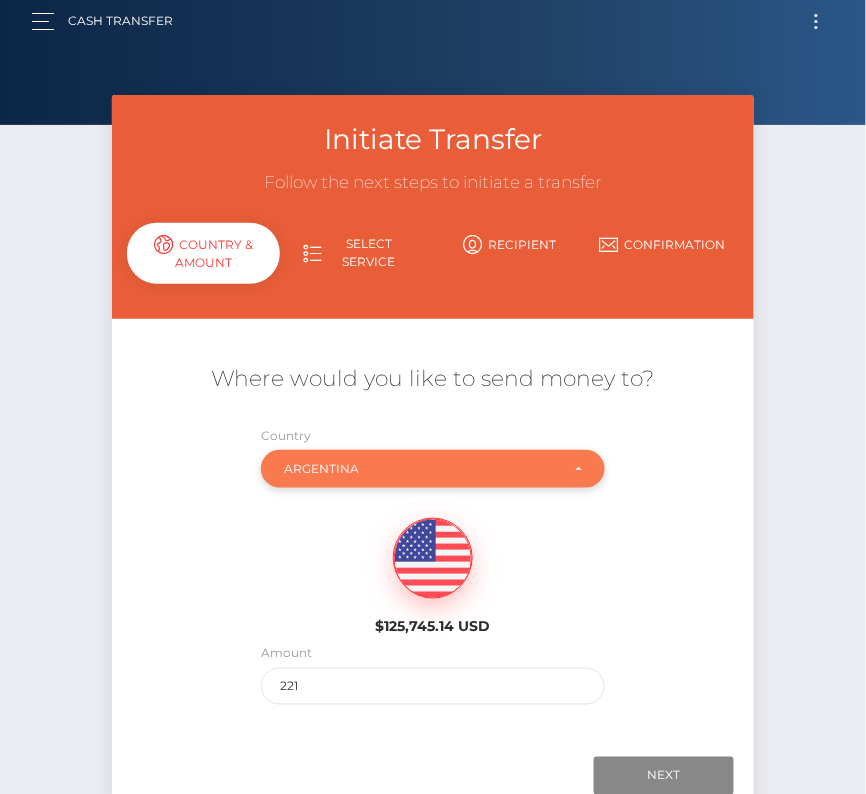 click on "Argentina" at bounding box center (421, 469) 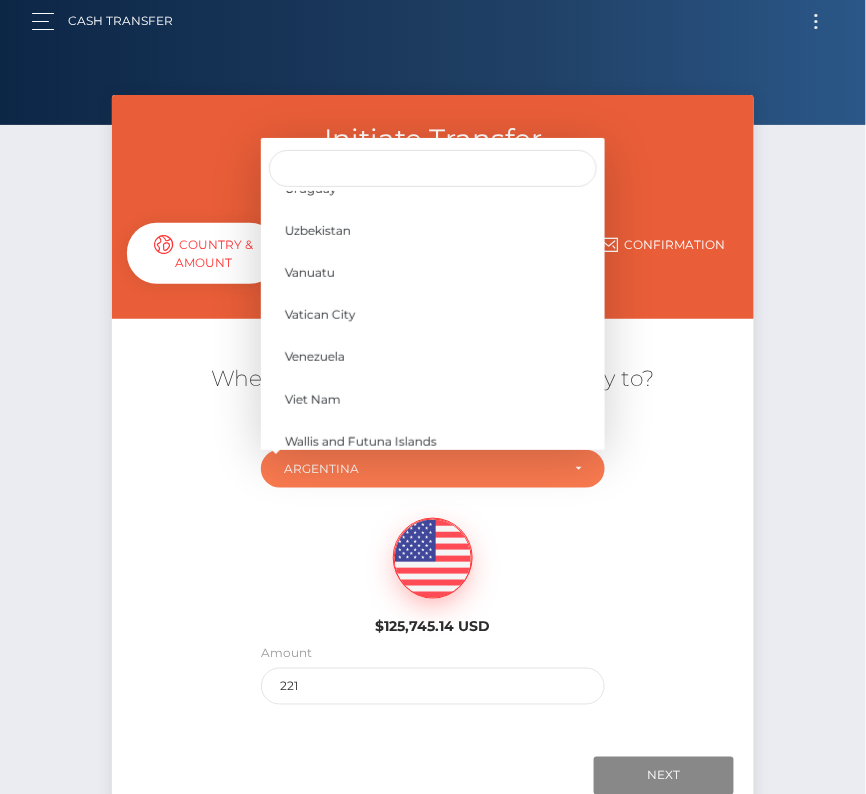 scroll, scrollTop: 9577, scrollLeft: 0, axis: vertical 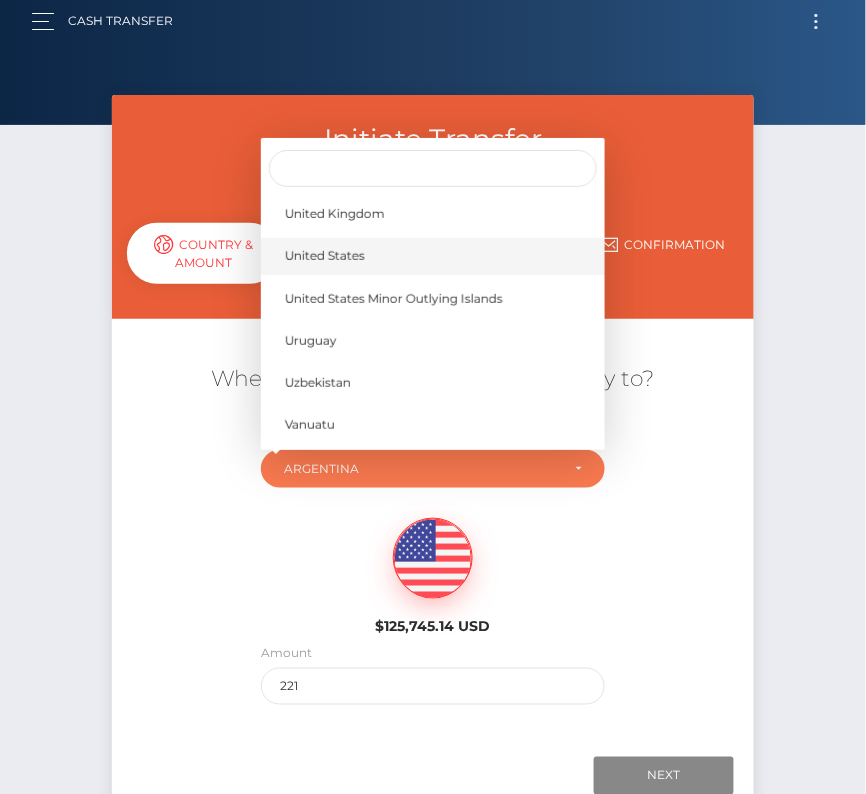 click on "United States" at bounding box center (433, 256) 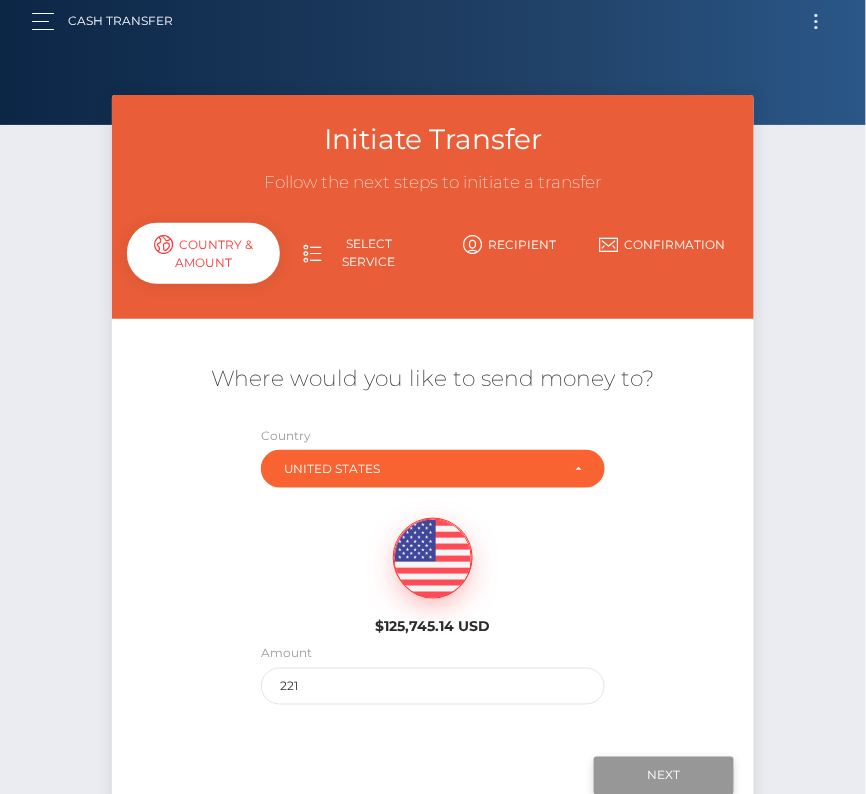 click on "Next" at bounding box center [664, 776] 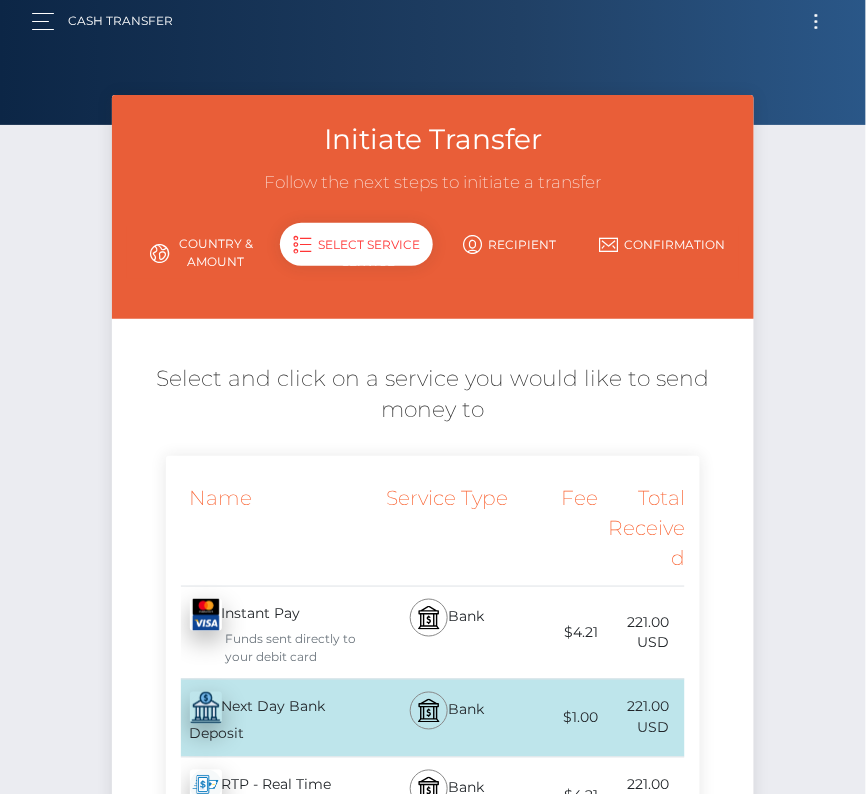 click on "Next Day Bank Deposit  - USD" at bounding box center (274, 718) 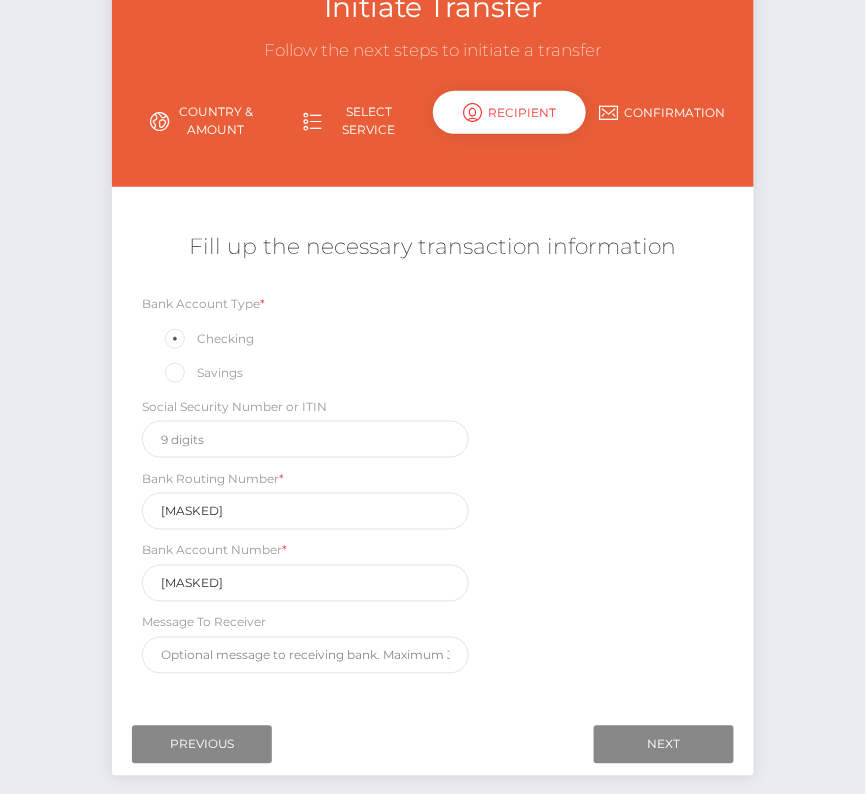 scroll, scrollTop: 174, scrollLeft: 0, axis: vertical 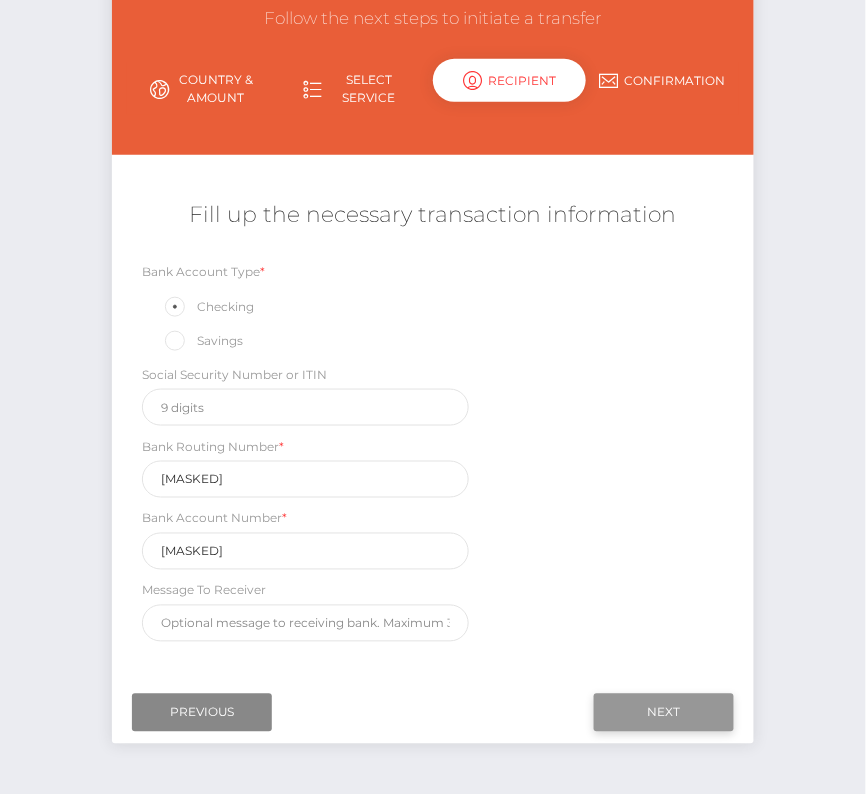 click on "Next" at bounding box center [664, 713] 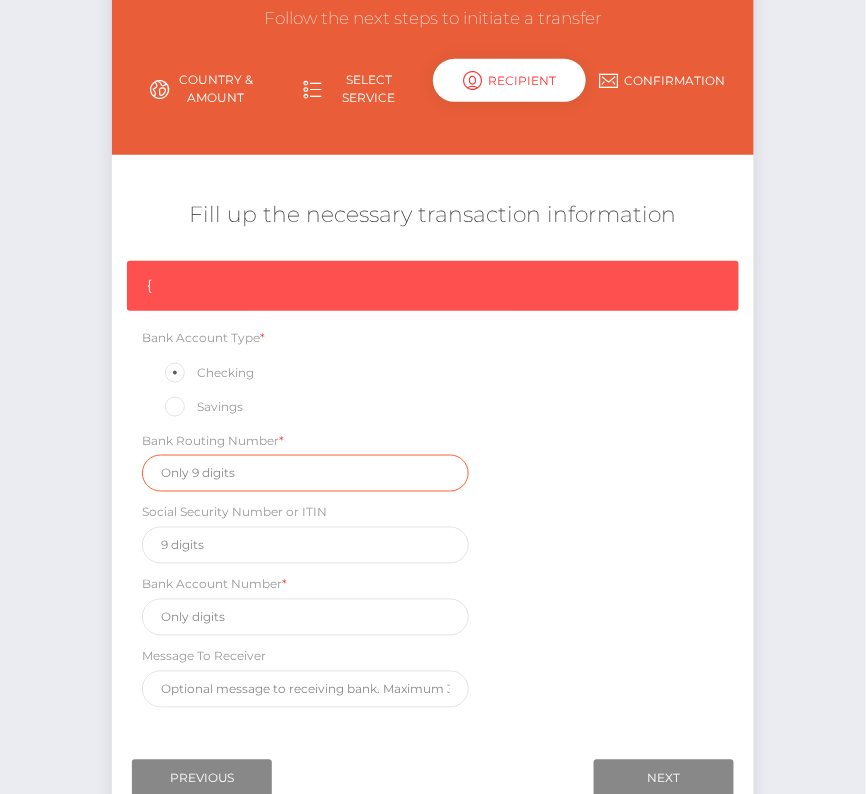 click at bounding box center (305, 473) 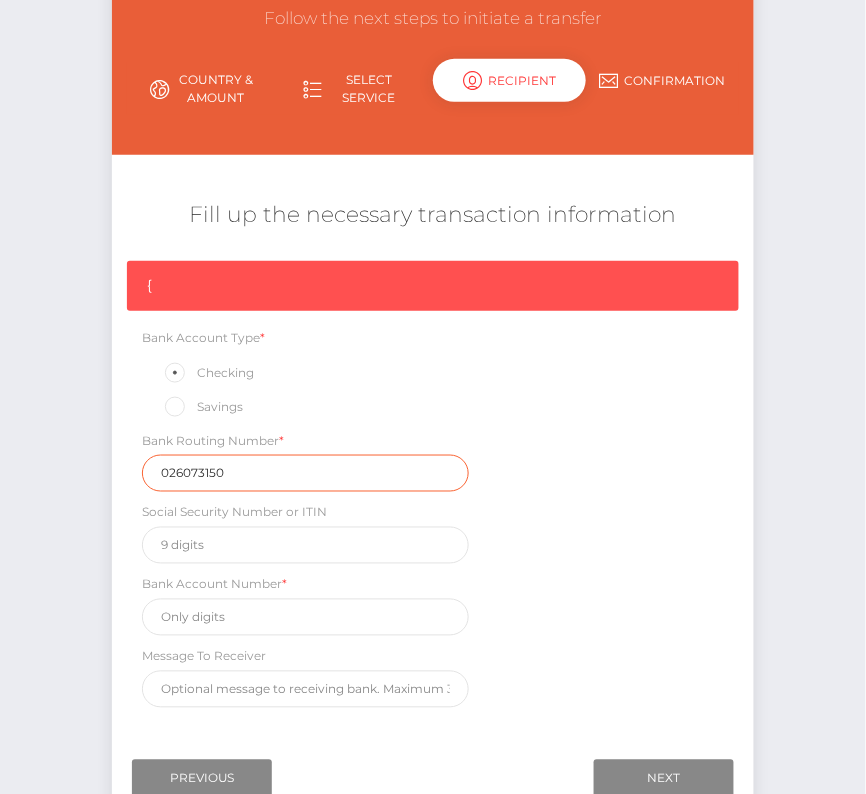 type on "026073150" 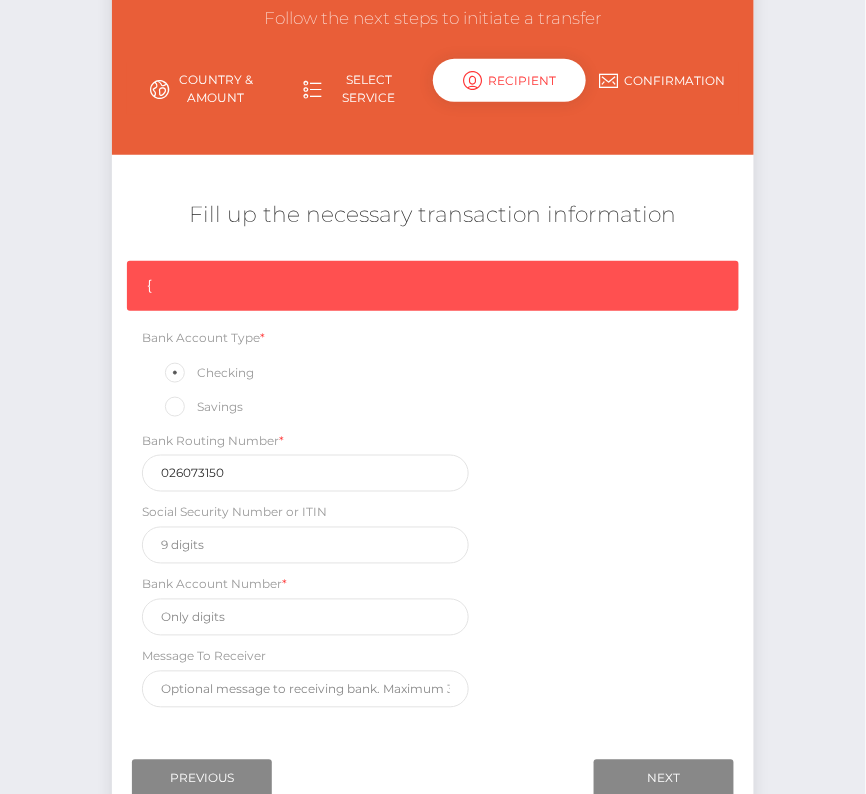 click on "Bank Account Number  *" at bounding box center [214, 585] 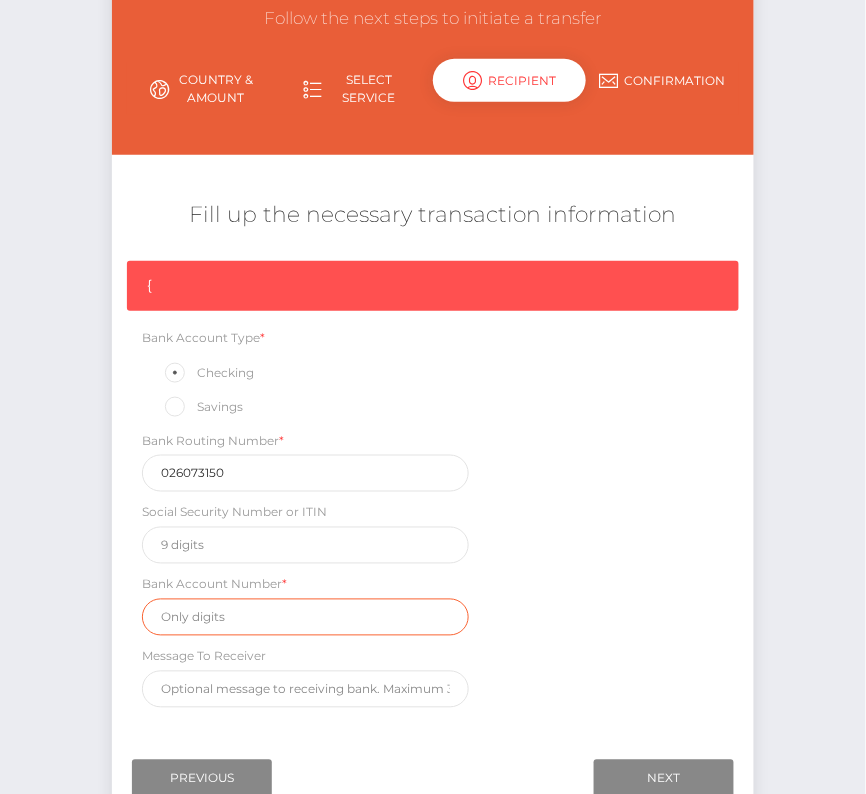 click at bounding box center (305, 617) 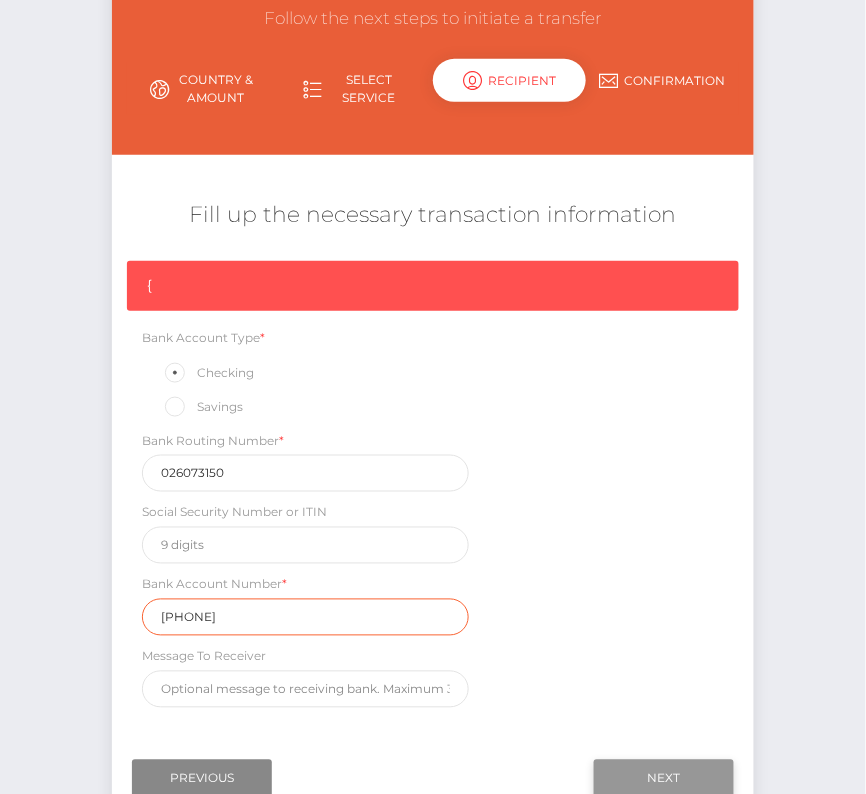 type on "8312730068" 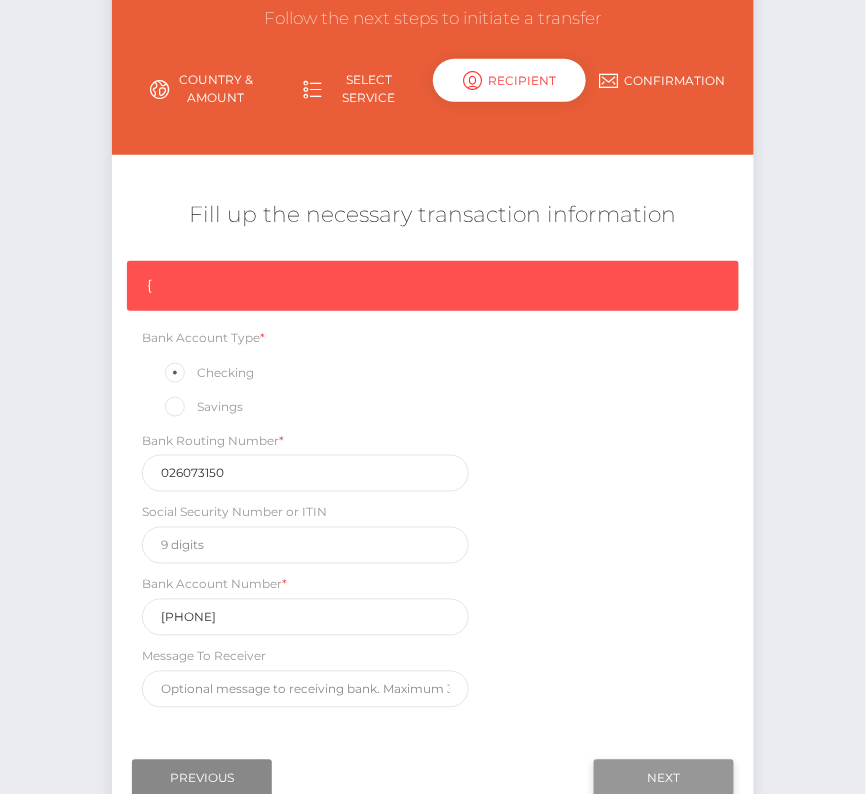 click on "Next" at bounding box center (664, 779) 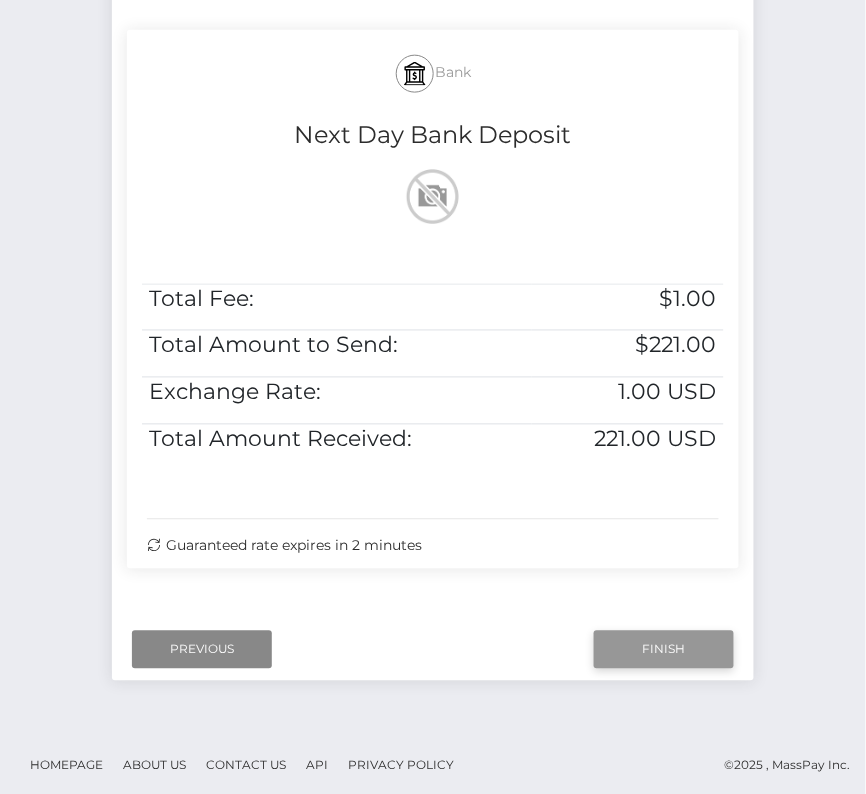 scroll, scrollTop: 408, scrollLeft: 0, axis: vertical 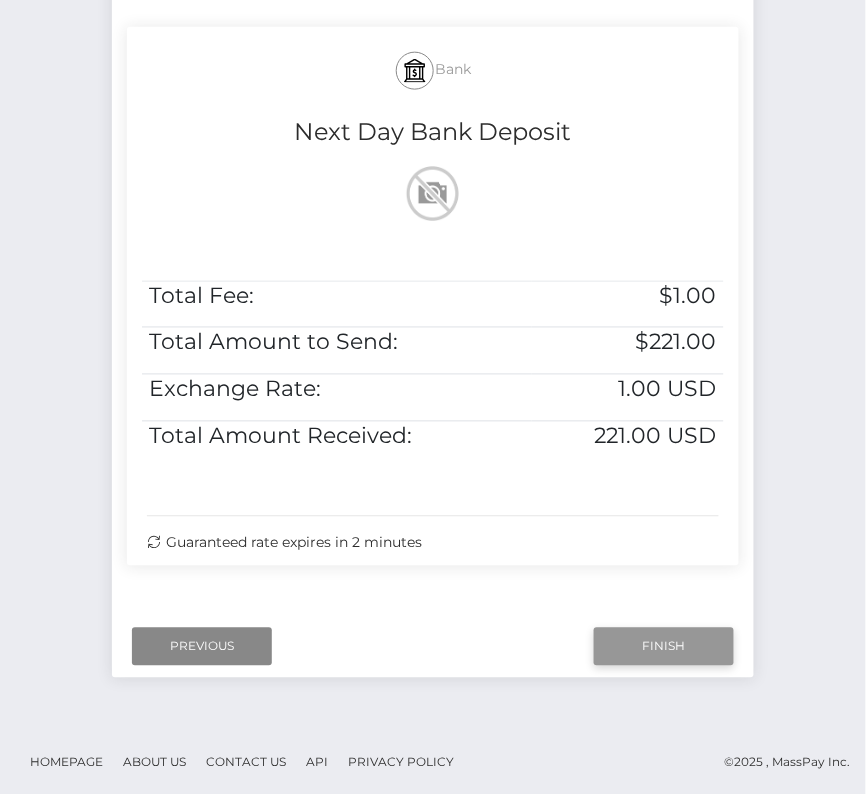 click on "Finish" at bounding box center [664, 647] 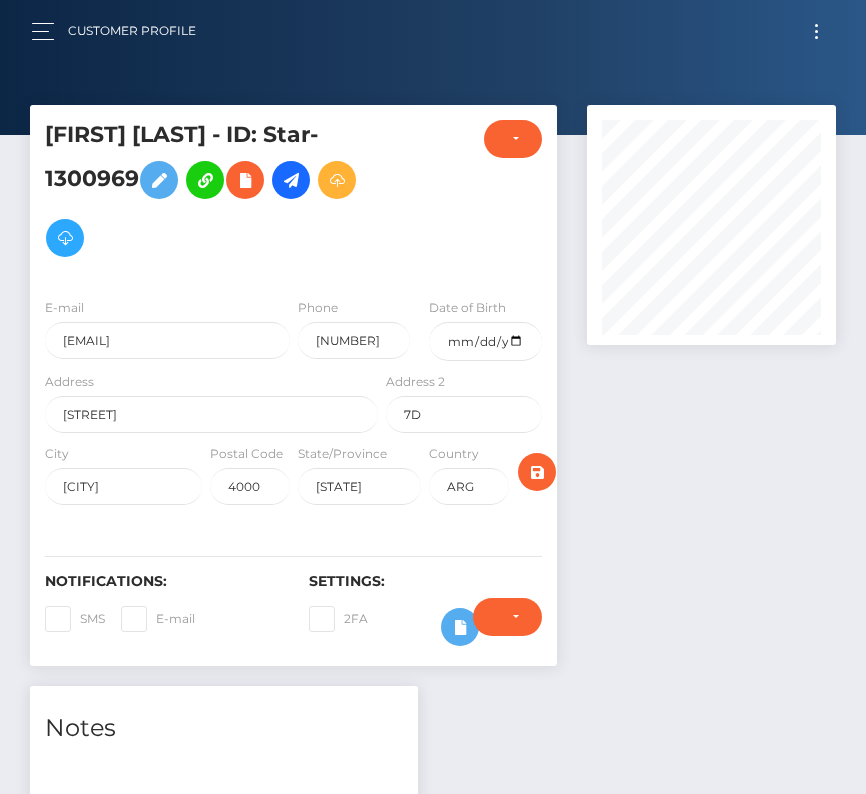 scroll, scrollTop: 0, scrollLeft: 0, axis: both 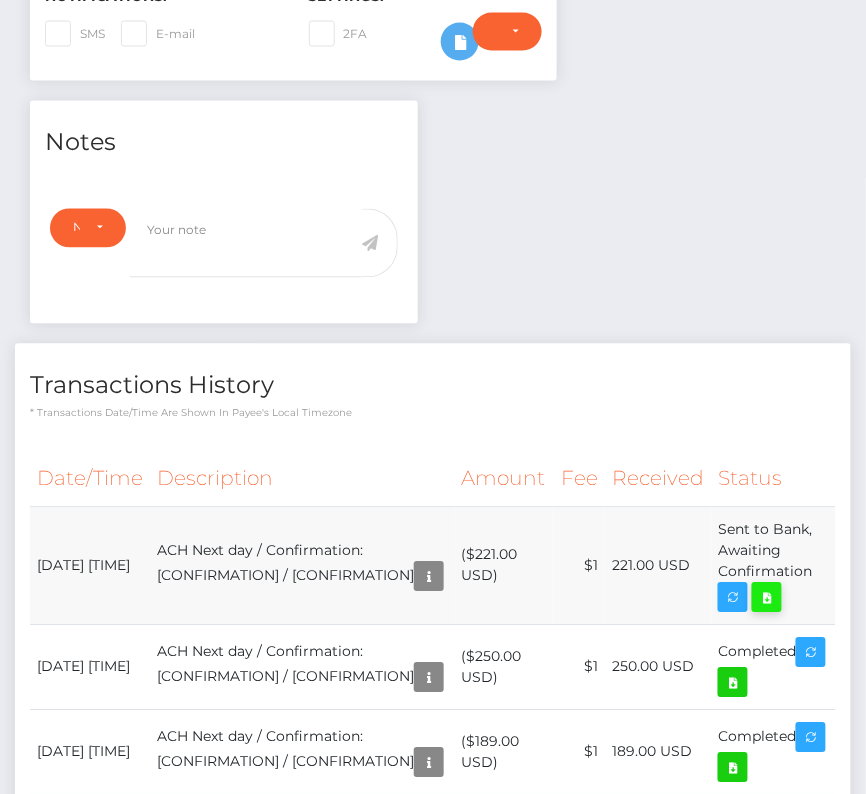 click at bounding box center [767, 598] 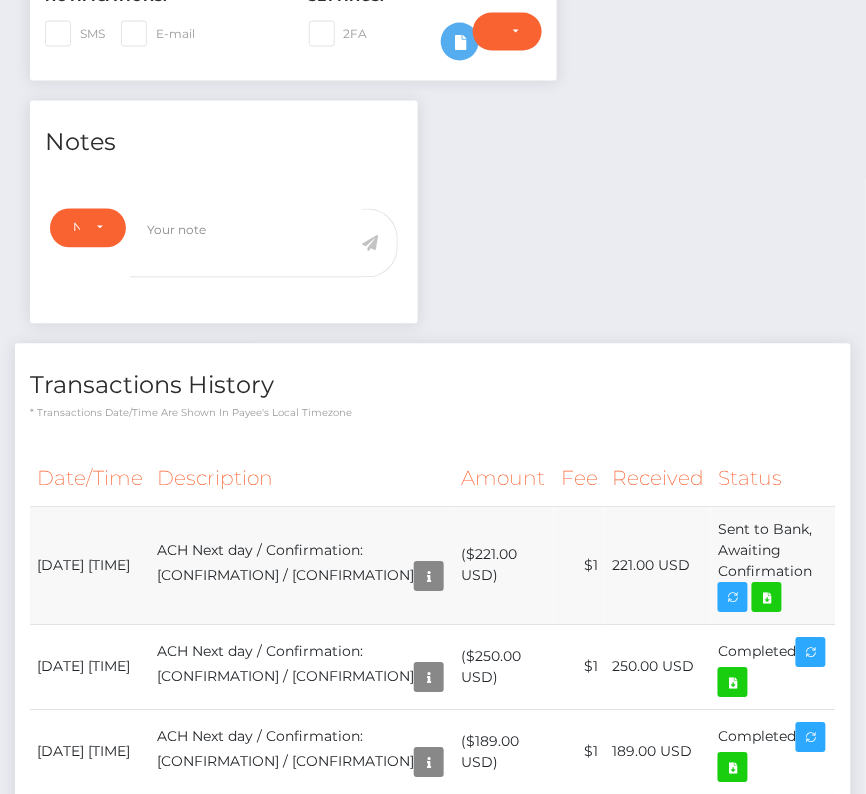 drag, startPoint x: 37, startPoint y: 543, endPoint x: 824, endPoint y: 560, distance: 787.1836 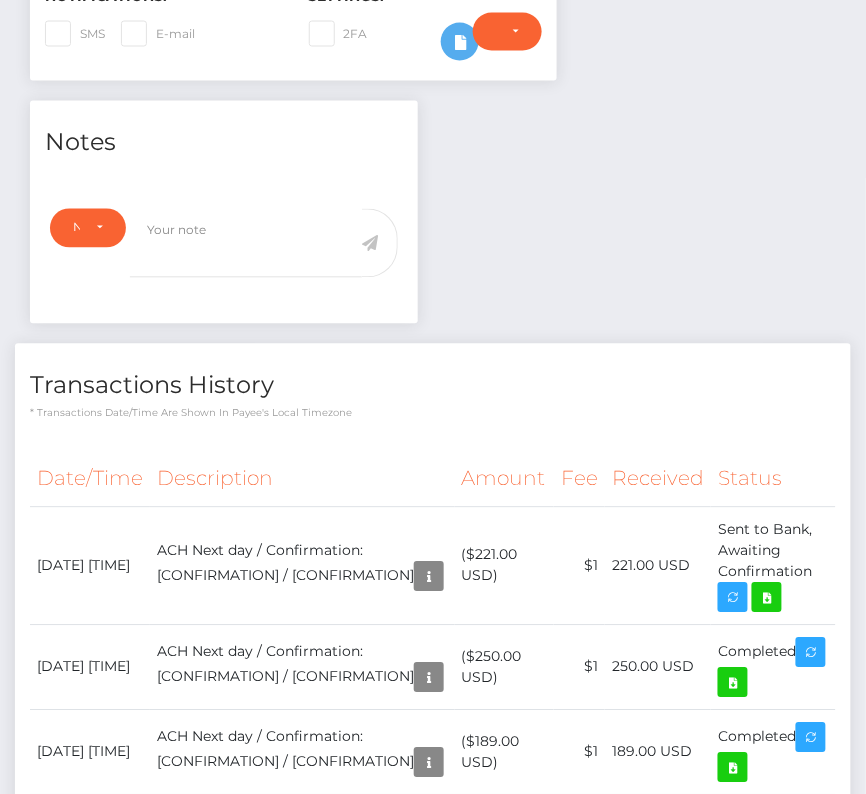 copy on "[DATE] [TIME]
ACH Next day / Confirmation: [CONFIRMATION] / [CONFIRMATION]
($221.00 USD)
$1
221.00 USD
Sent to Bank, Awaiting Confirmation" 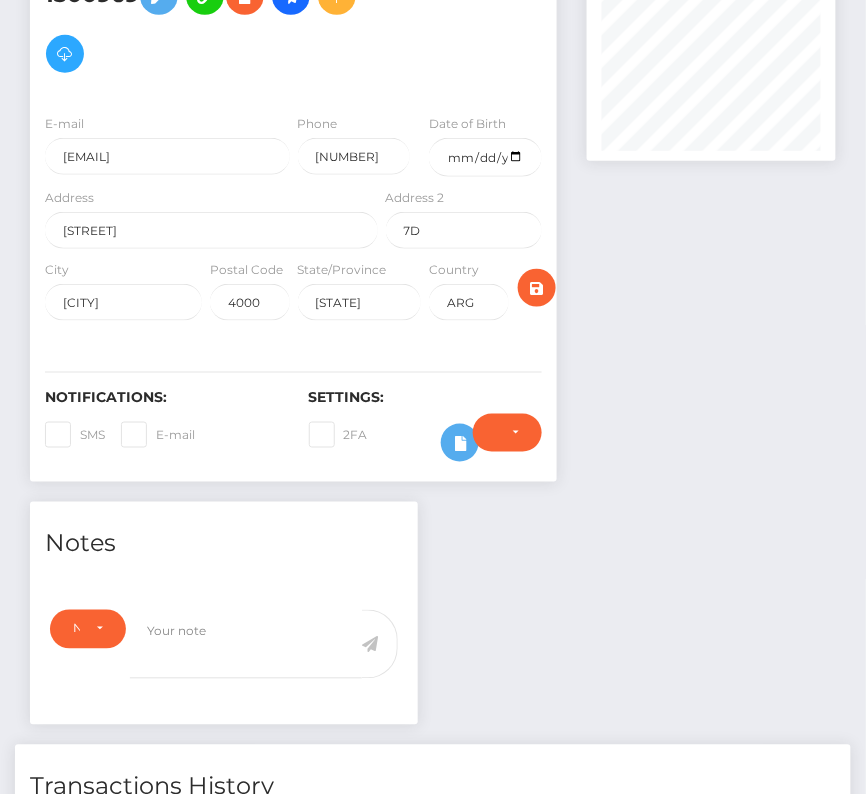 scroll, scrollTop: 0, scrollLeft: 0, axis: both 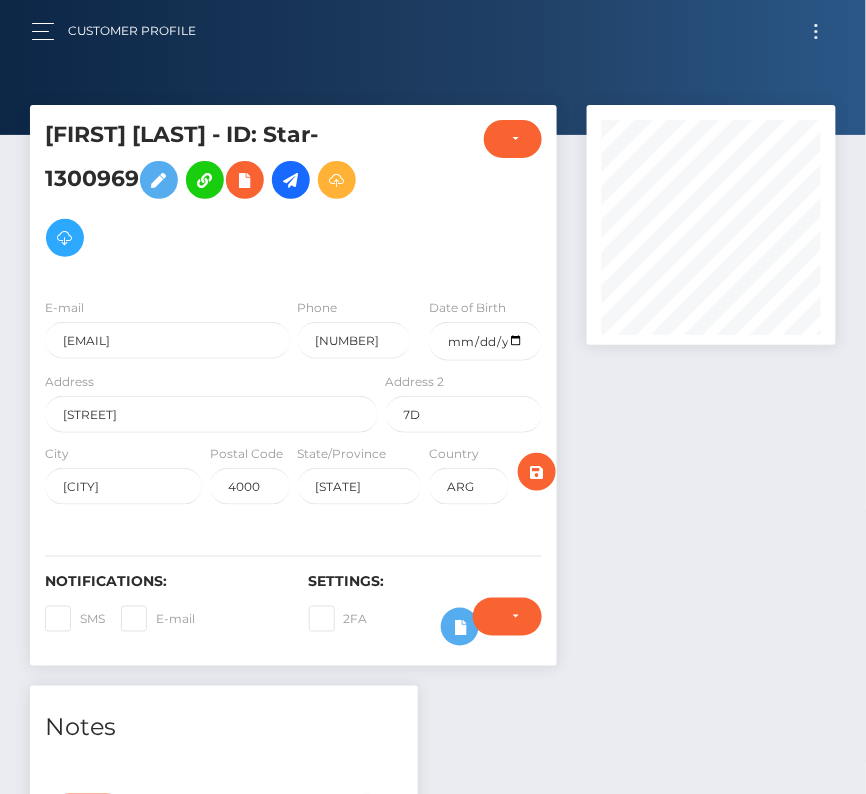 click at bounding box center [816, 31] 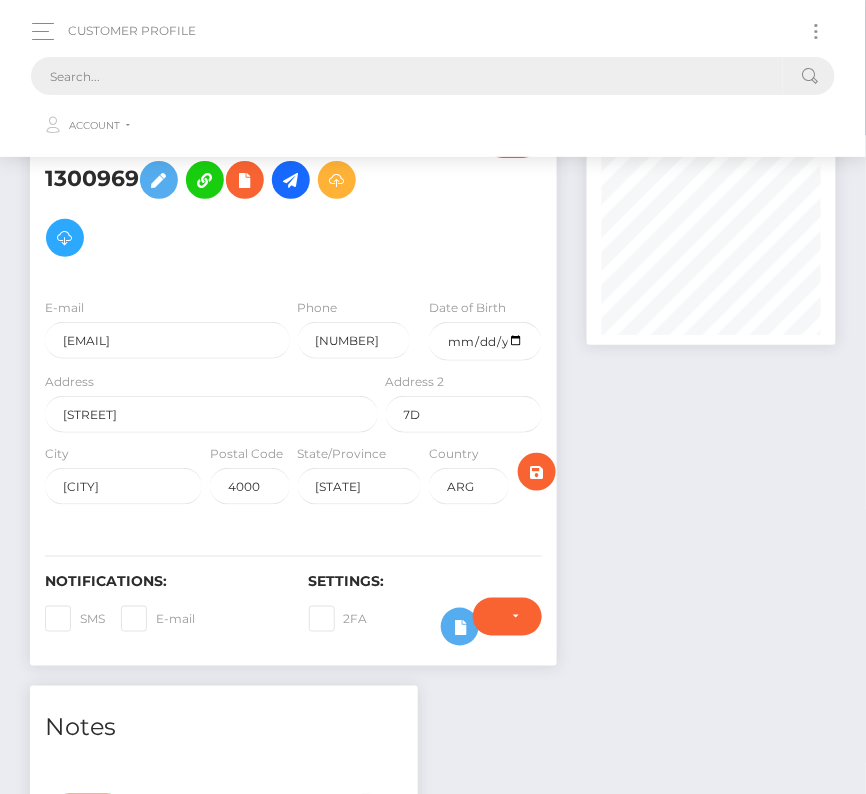 click at bounding box center (407, 76) 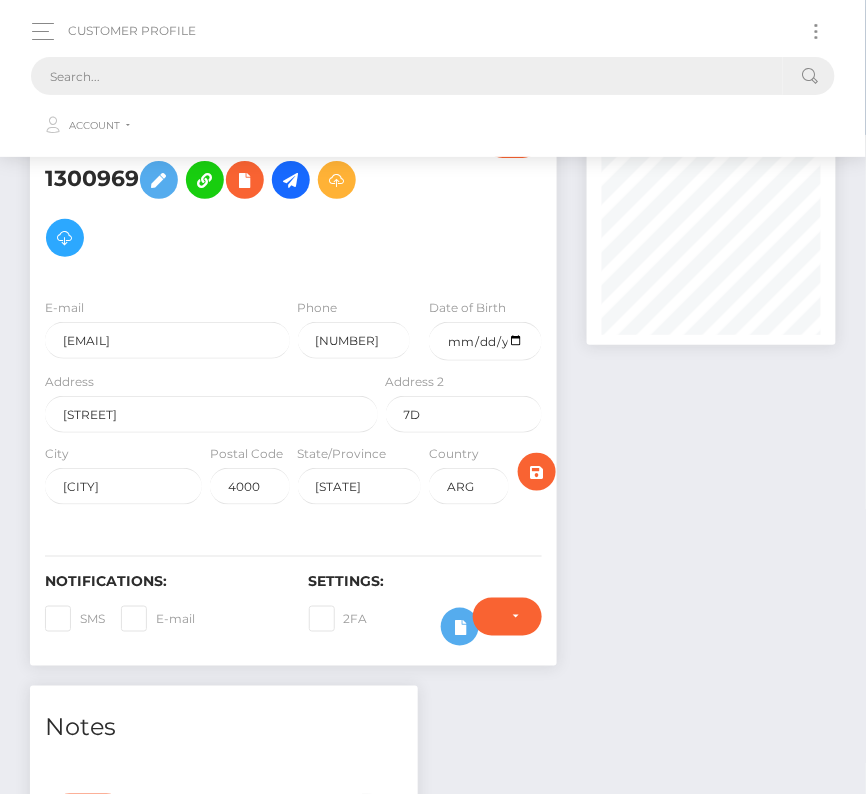 paste on "[NUMBER]" 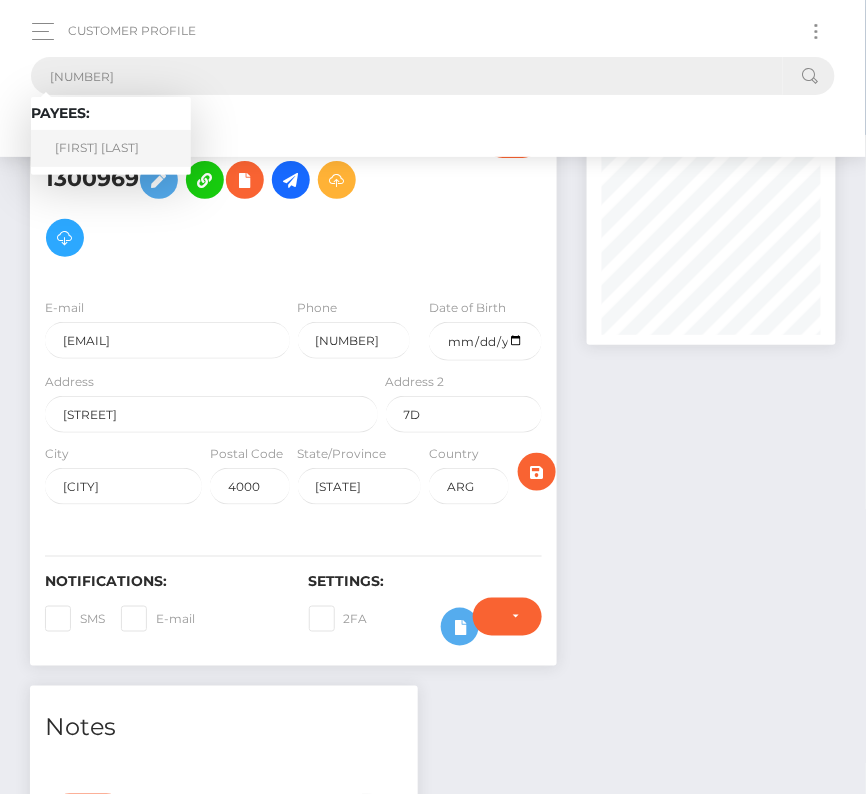 type on "[NUMBER]" 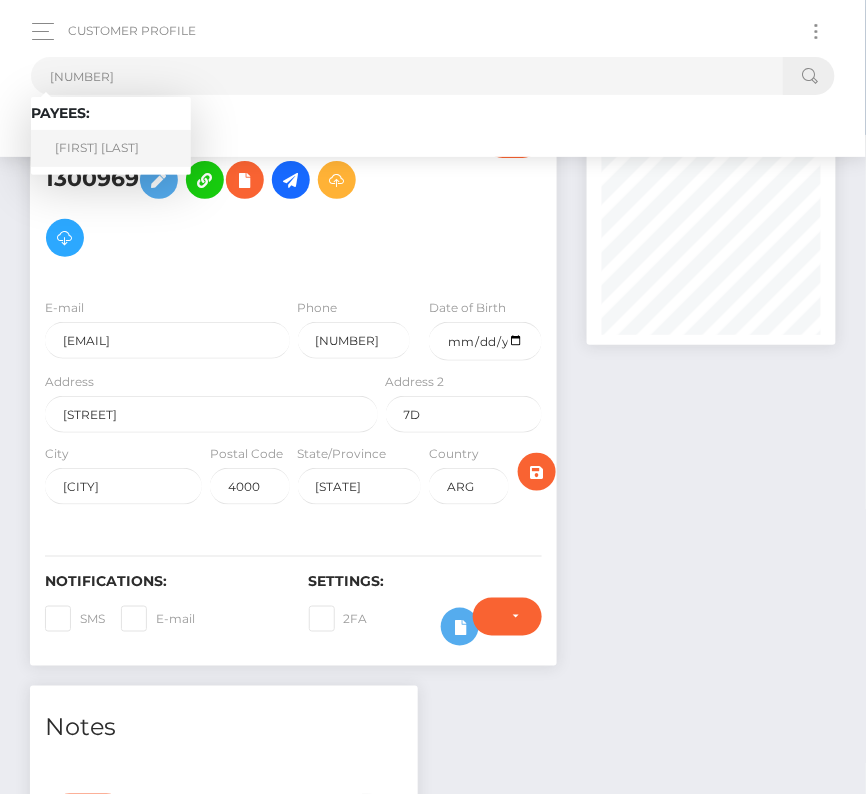 click on "[FIRST] [LAST]" at bounding box center [111, 148] 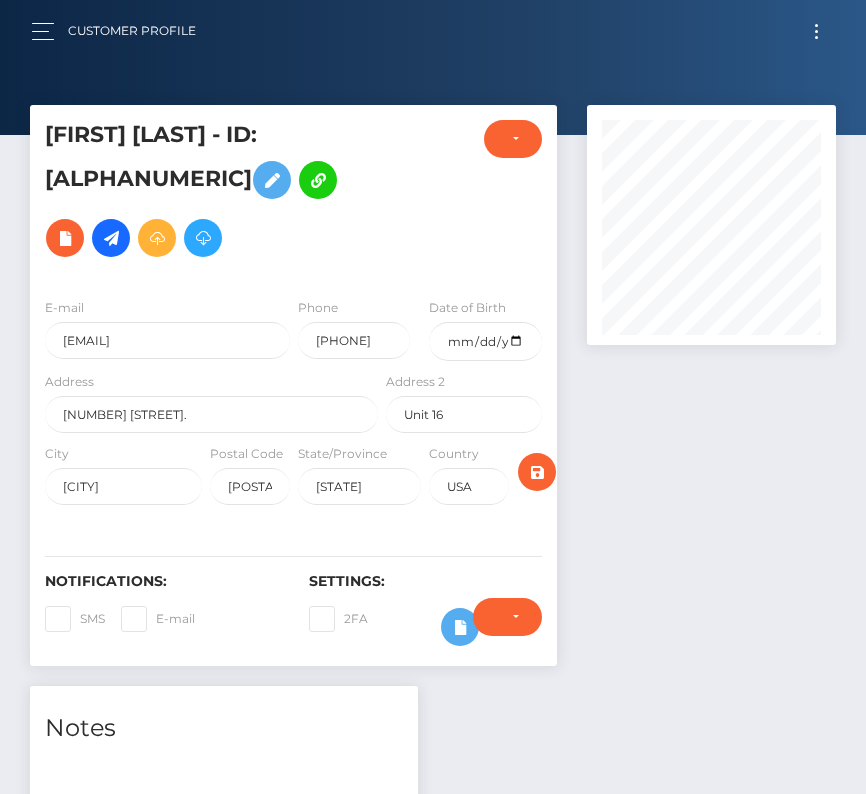 scroll, scrollTop: 0, scrollLeft: 0, axis: both 